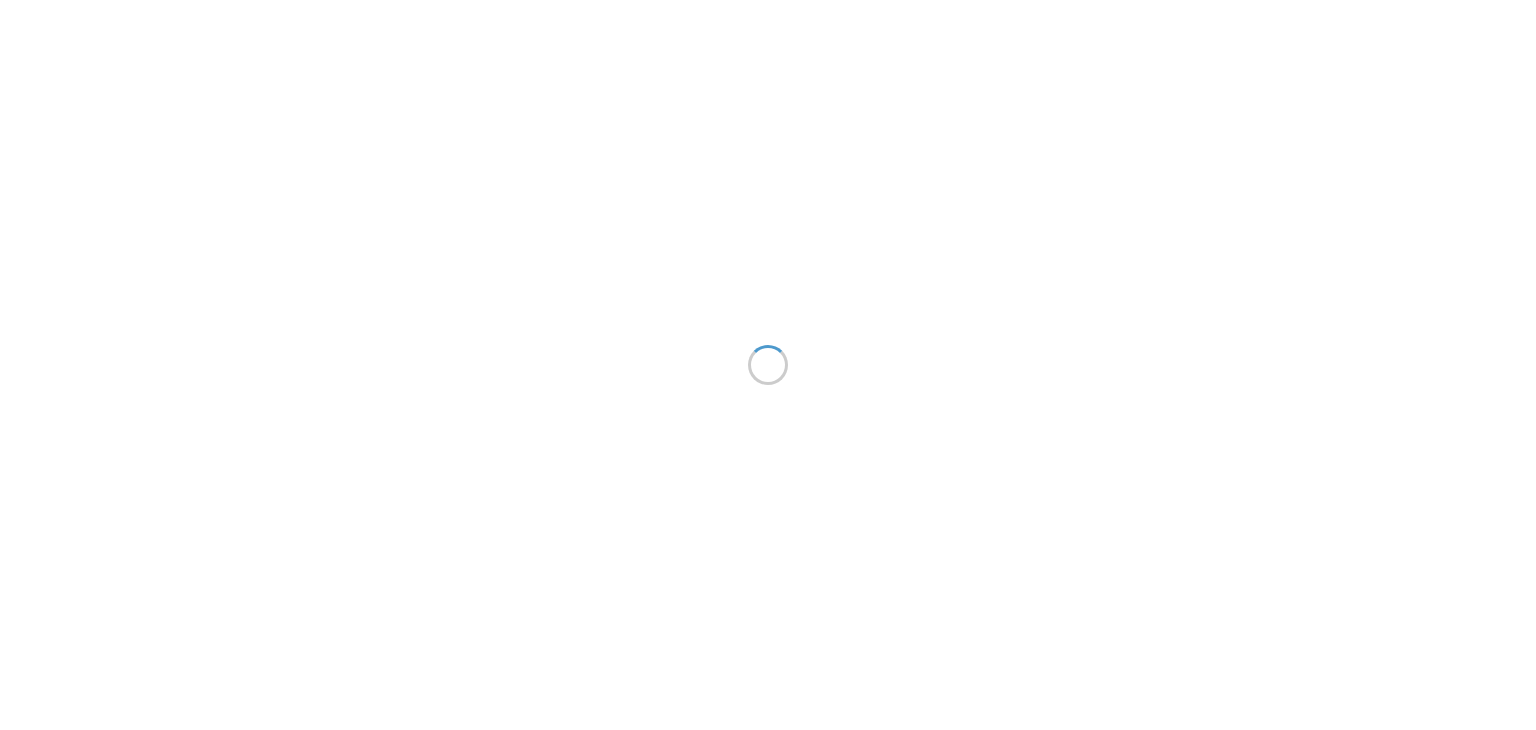 scroll, scrollTop: 0, scrollLeft: 0, axis: both 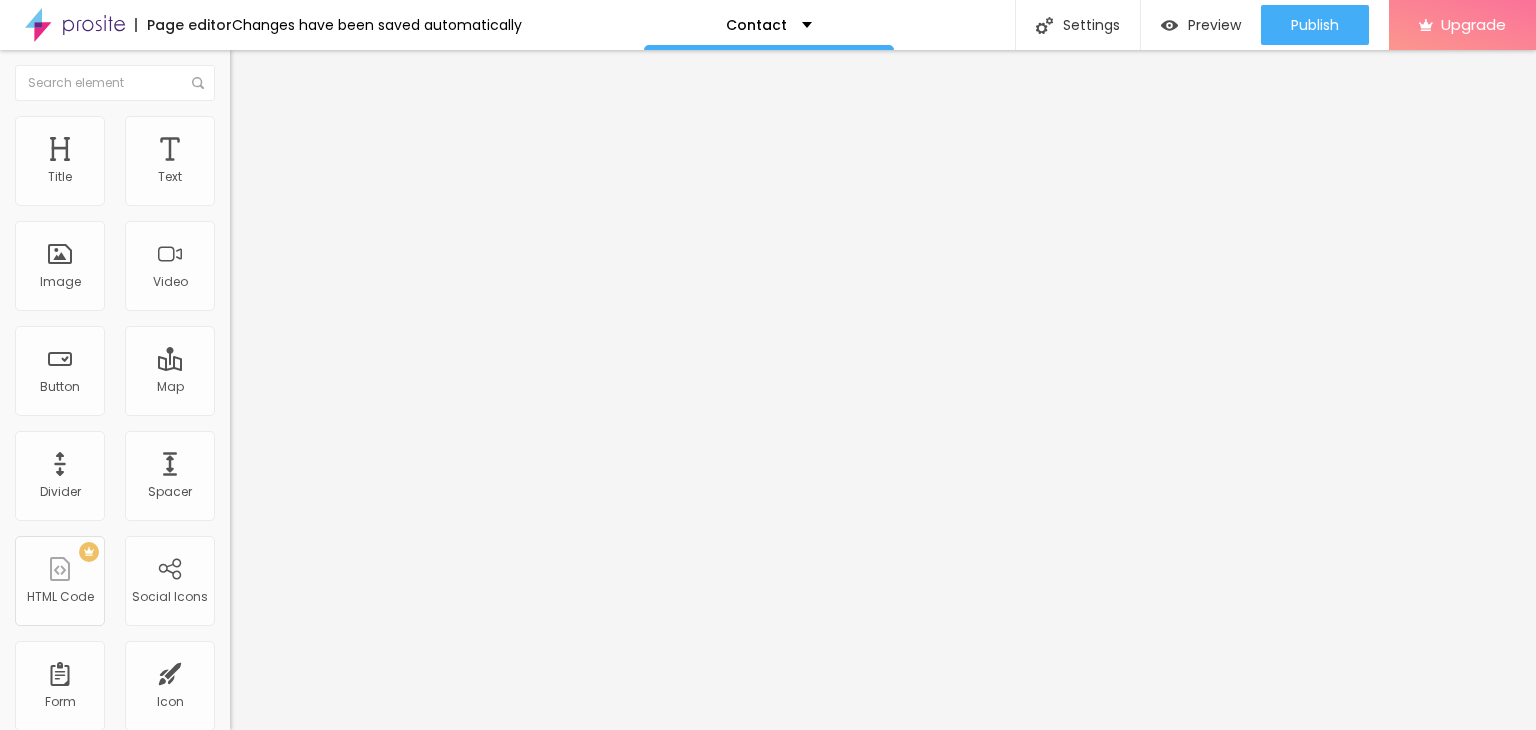 click at bounding box center (253, 73) 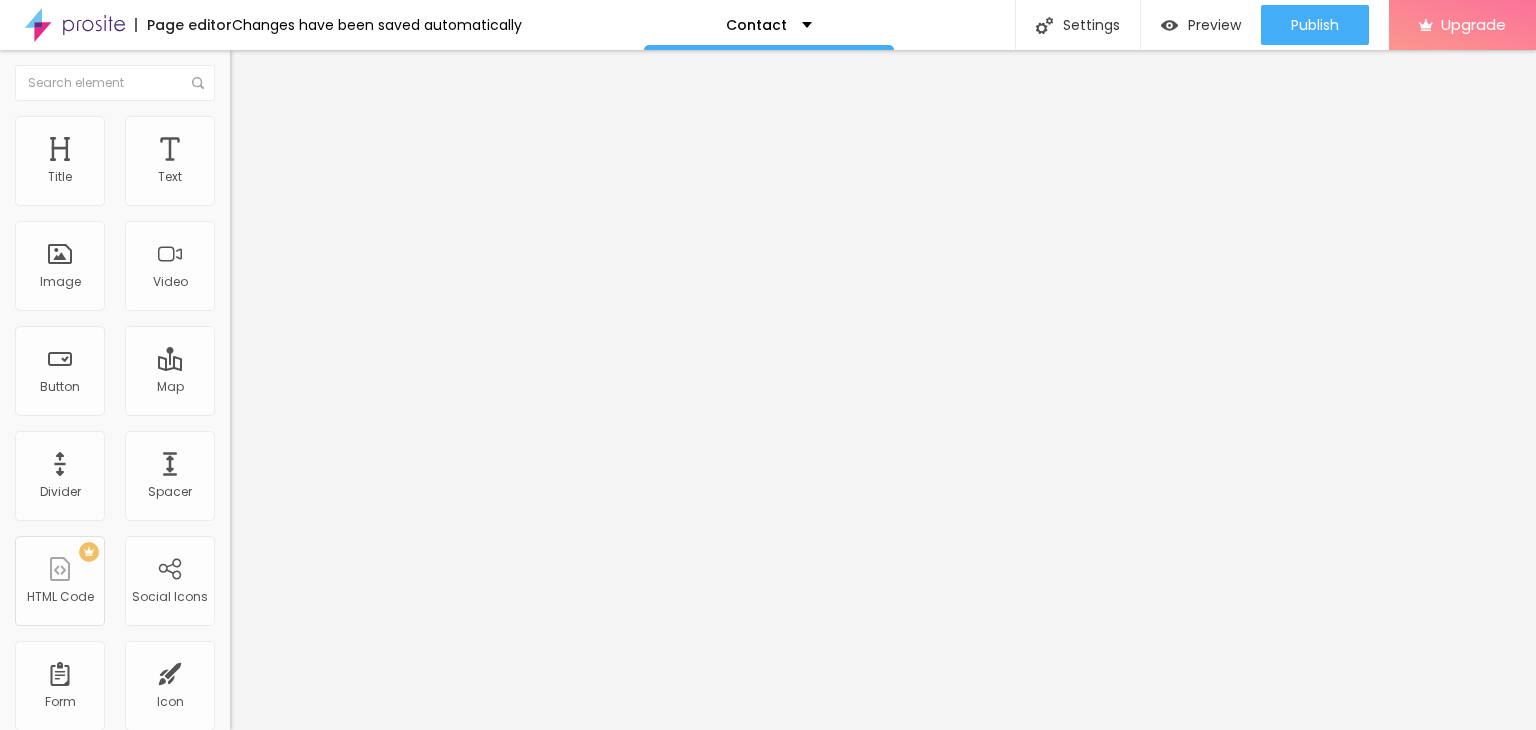 click at bounding box center (253, 73) 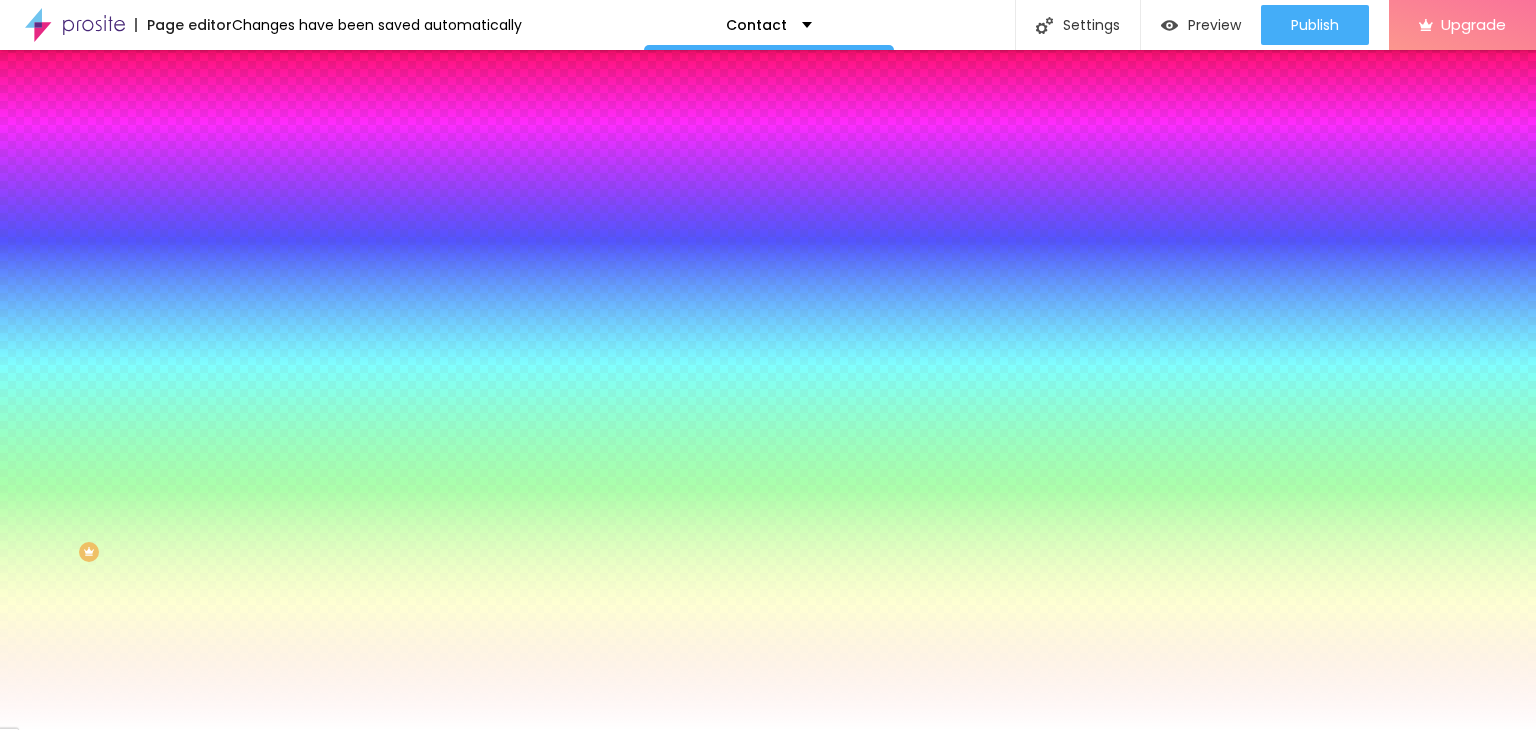 click on "Content" at bounding box center [272, 109] 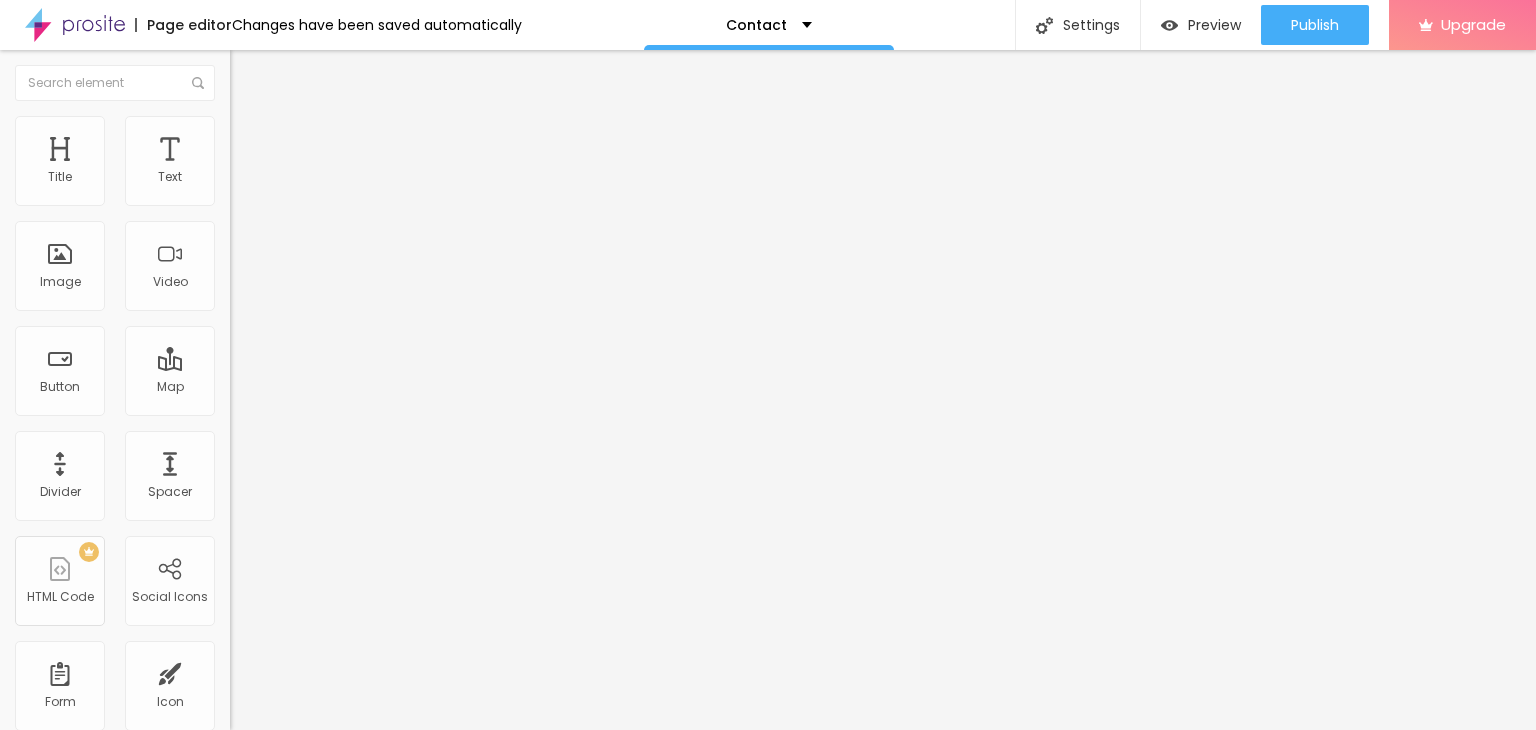 click at bounding box center (253, 73) 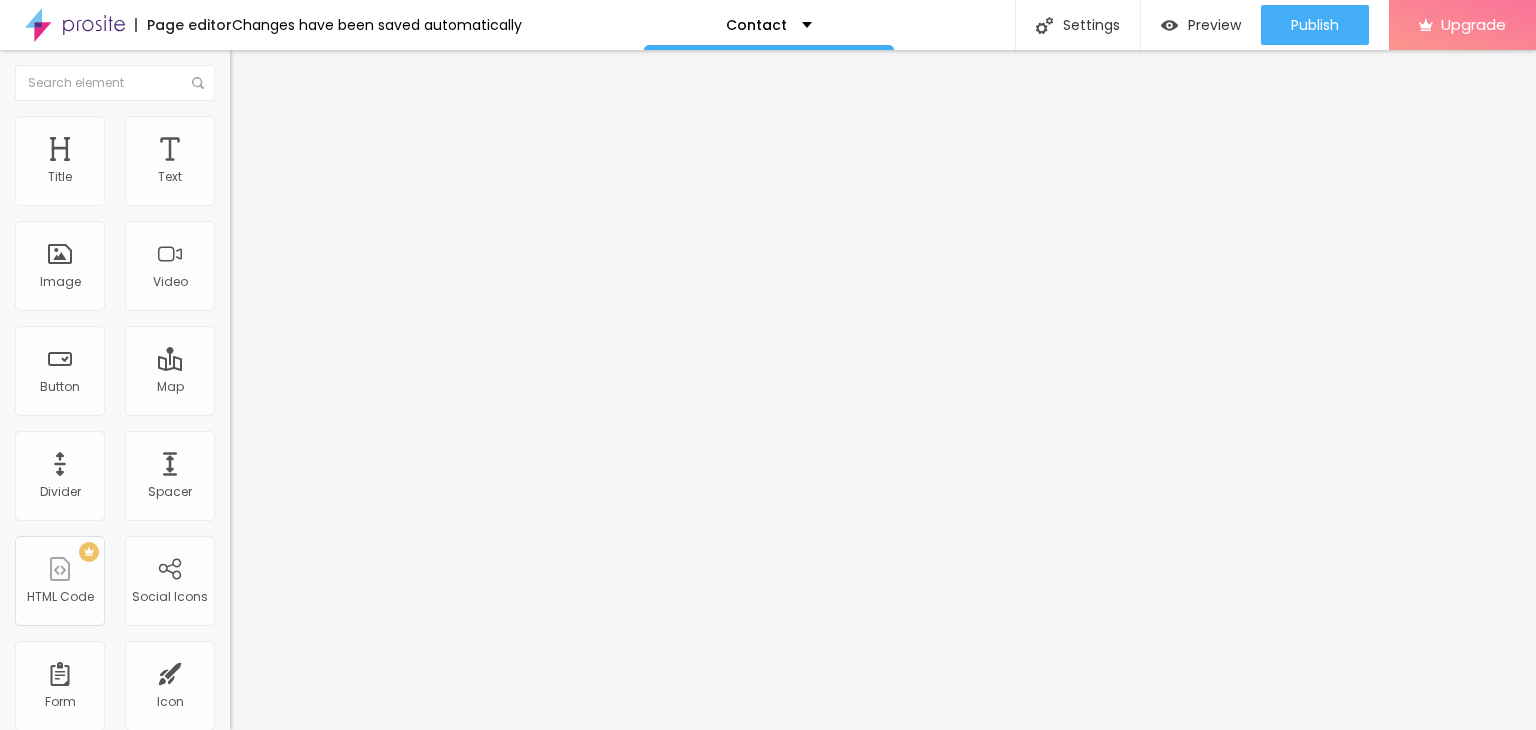 click at bounding box center [253, 73] 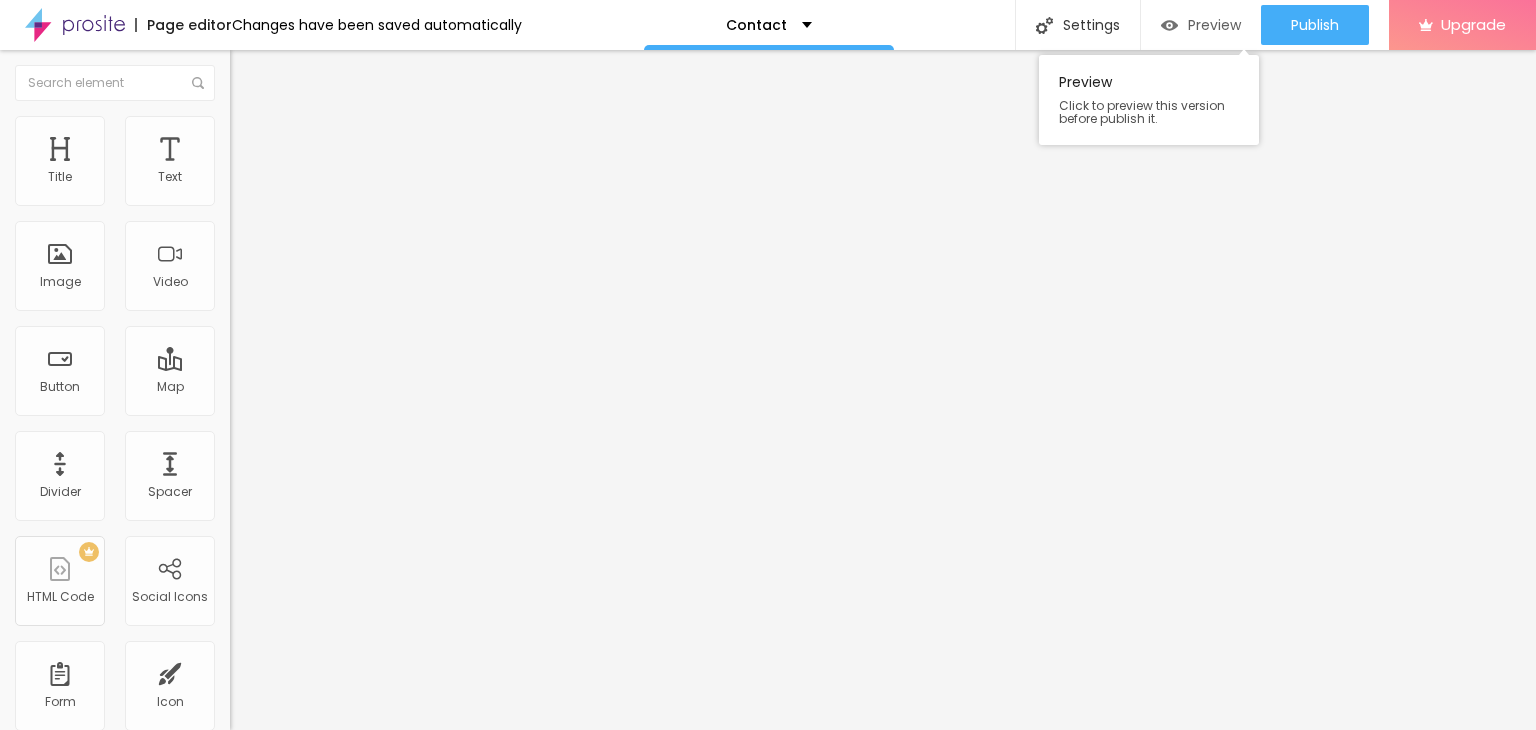 drag, startPoint x: 1205, startPoint y: 27, endPoint x: 1192, endPoint y: 29, distance: 13.152946 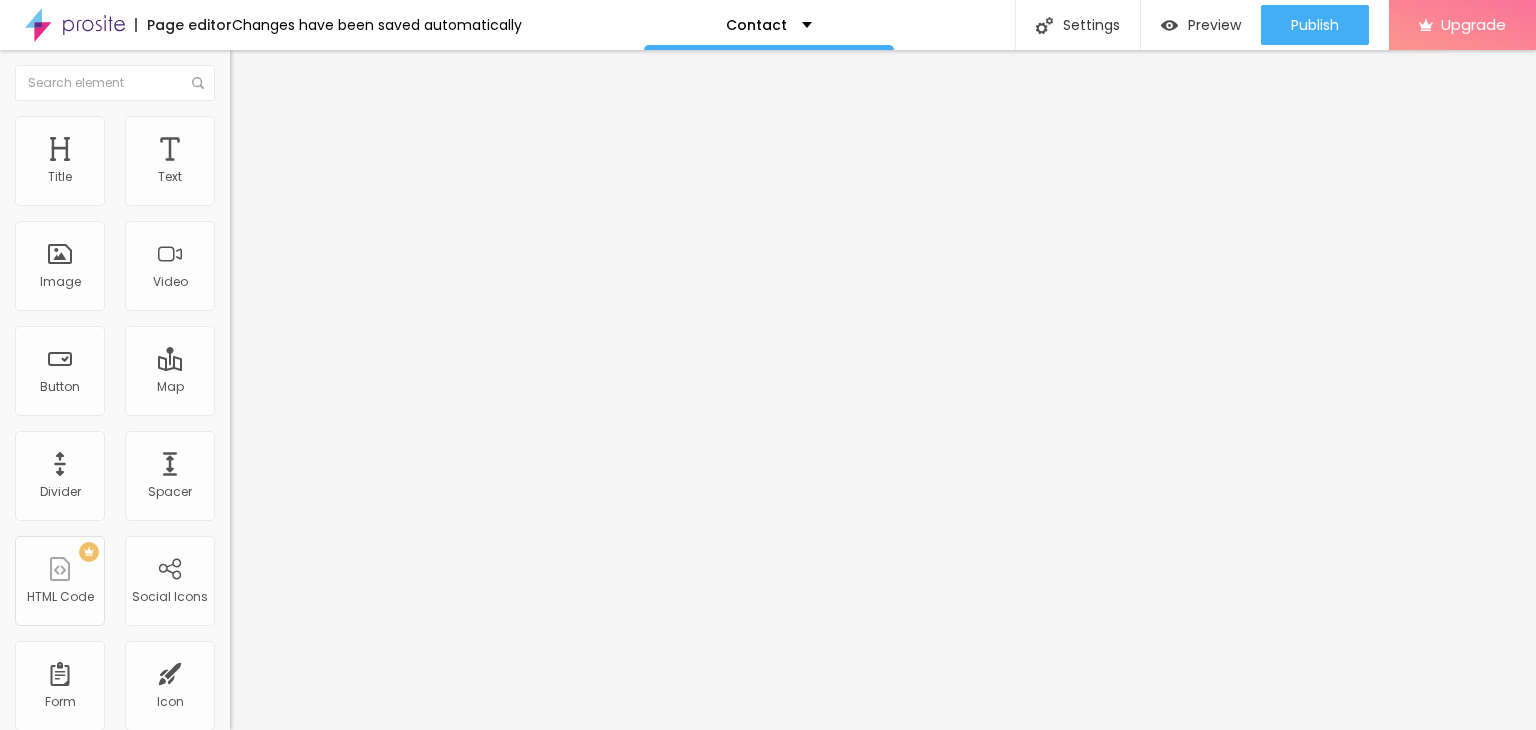 click at bounding box center (253, 73) 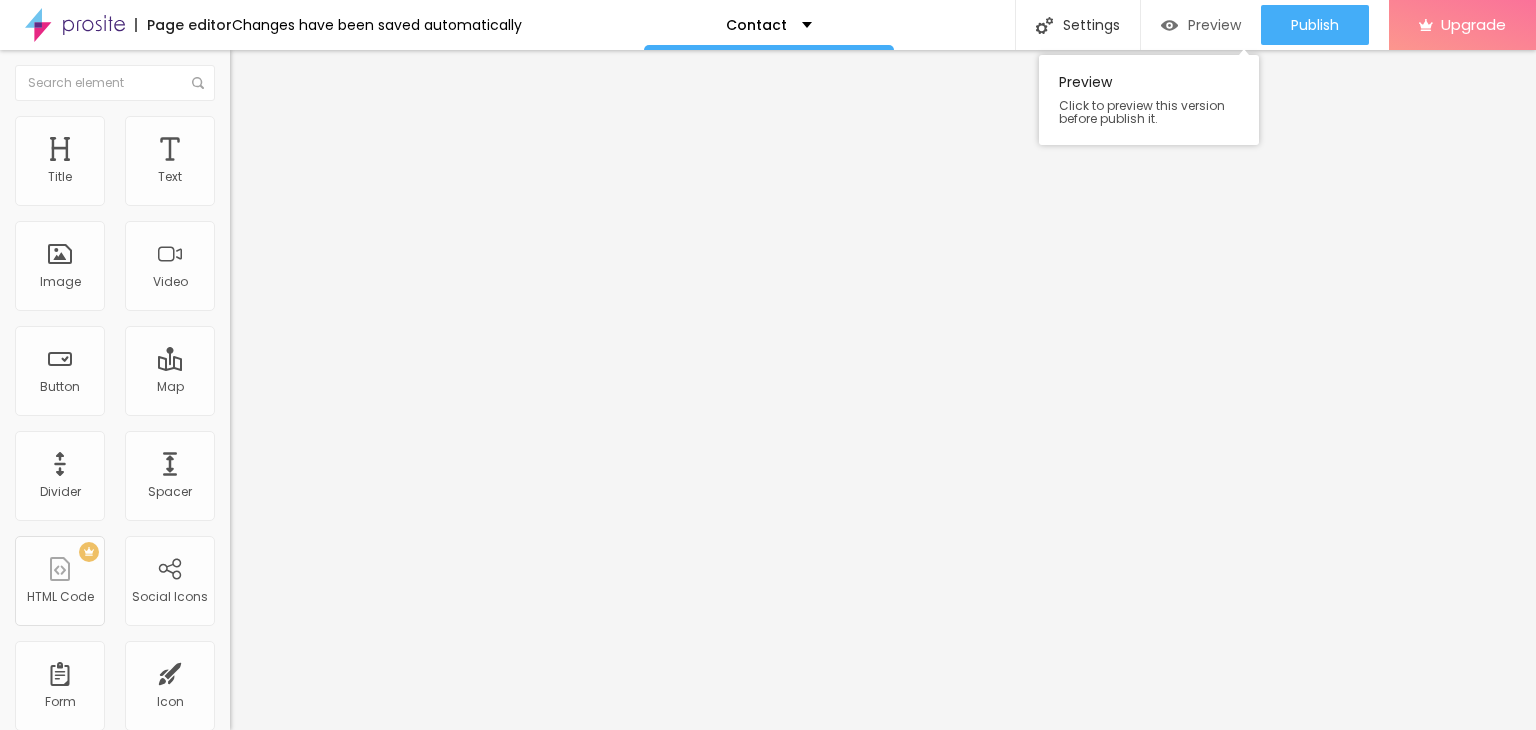 click on "Preview" at bounding box center (1214, 25) 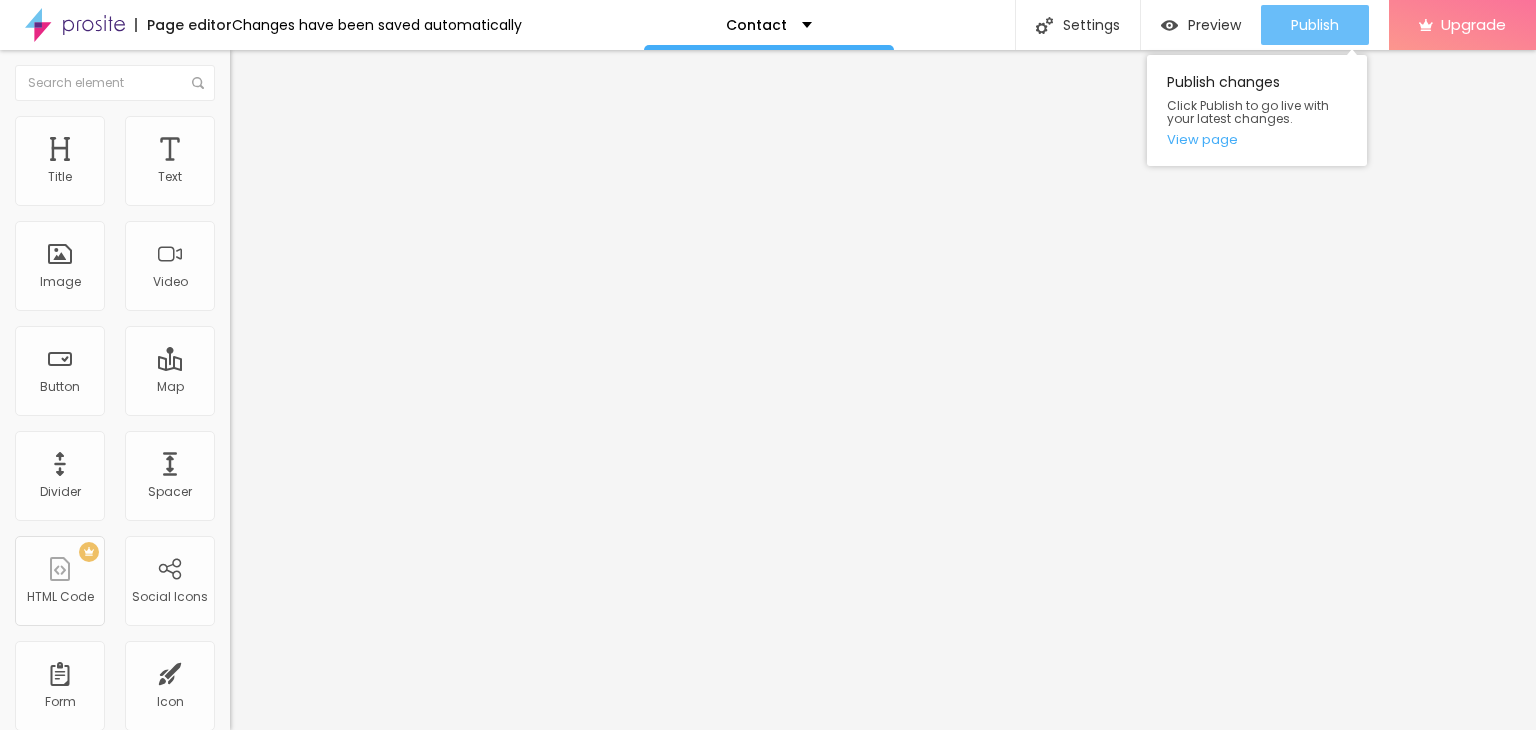 click on "Publish" at bounding box center (1315, 25) 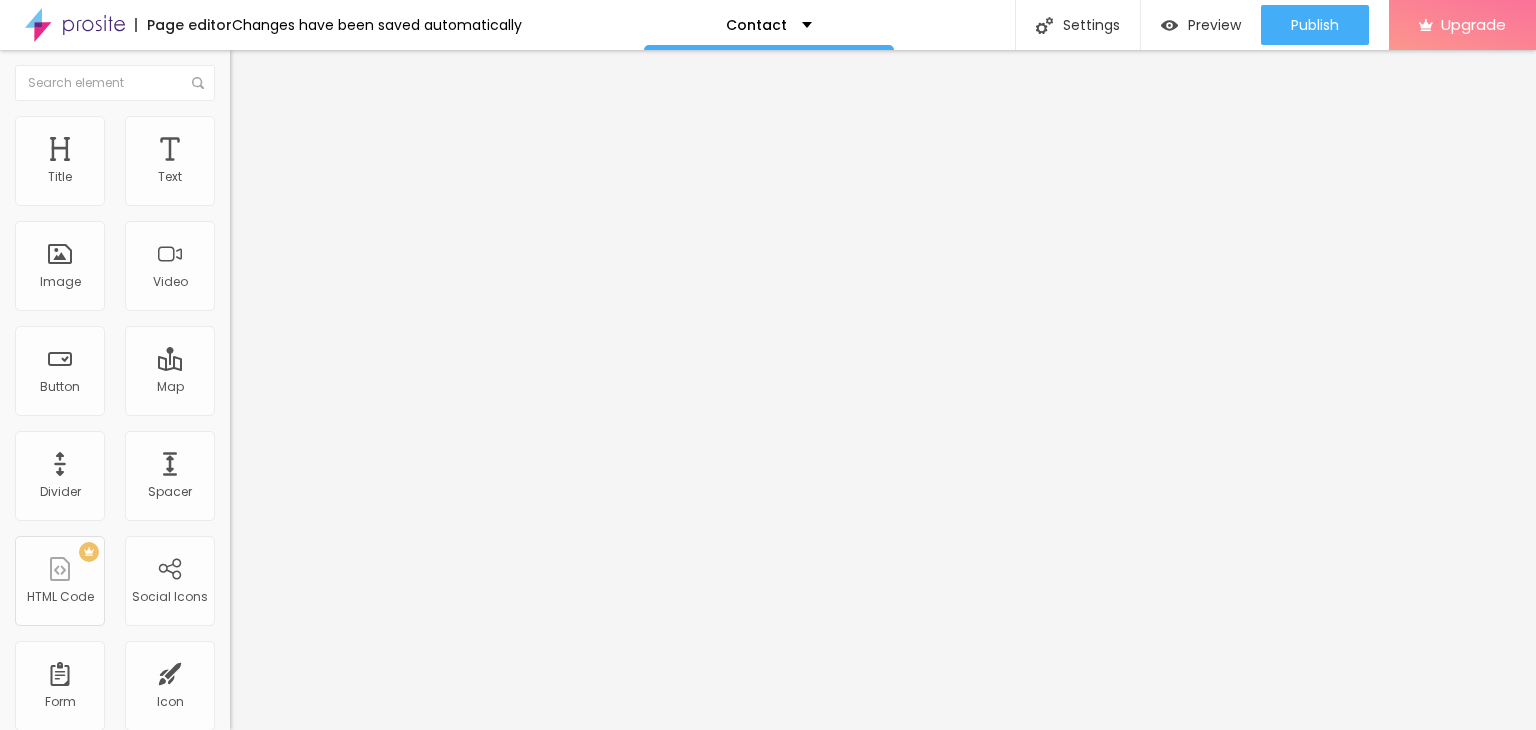 click on "Edit Title" at bounding box center (345, 73) 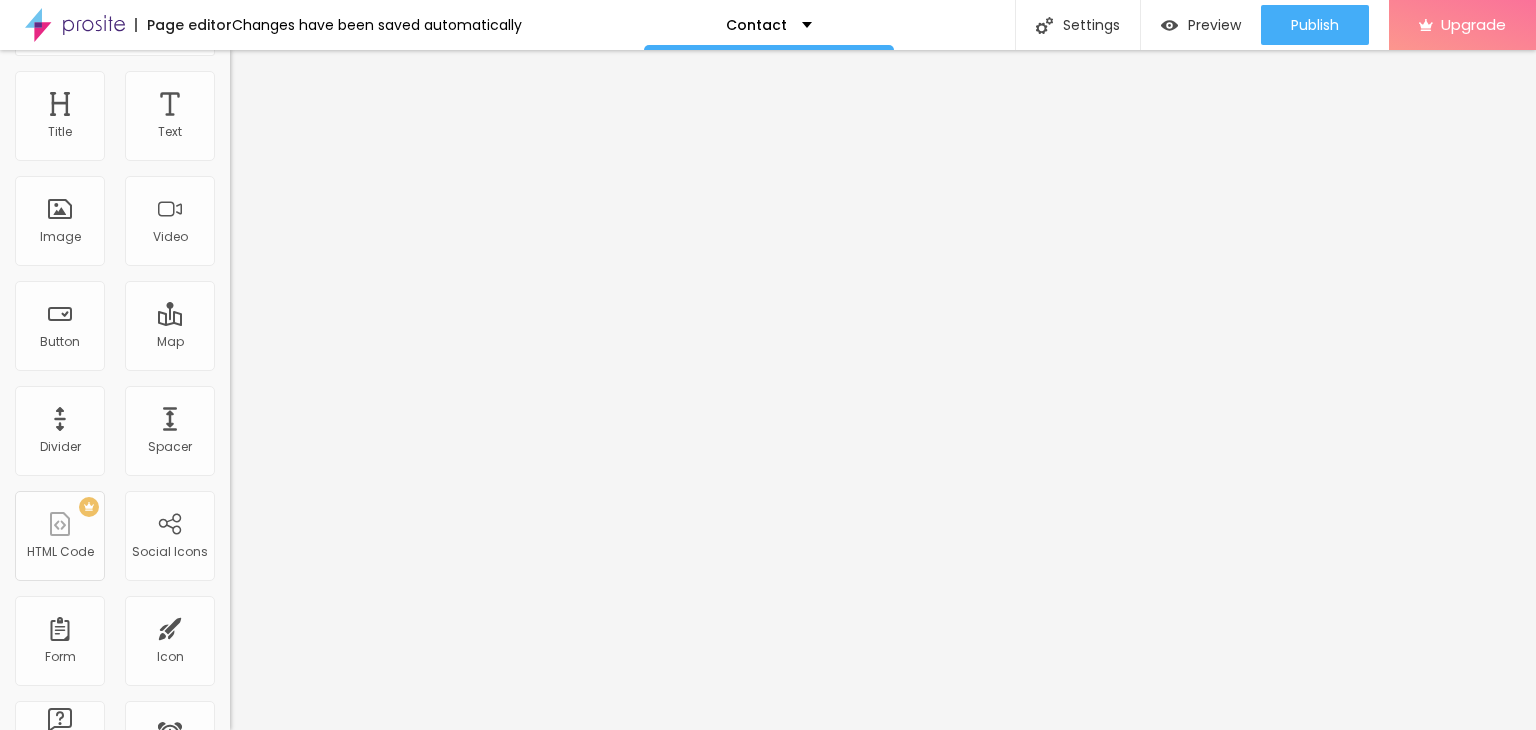 scroll, scrollTop: 0, scrollLeft: 0, axis: both 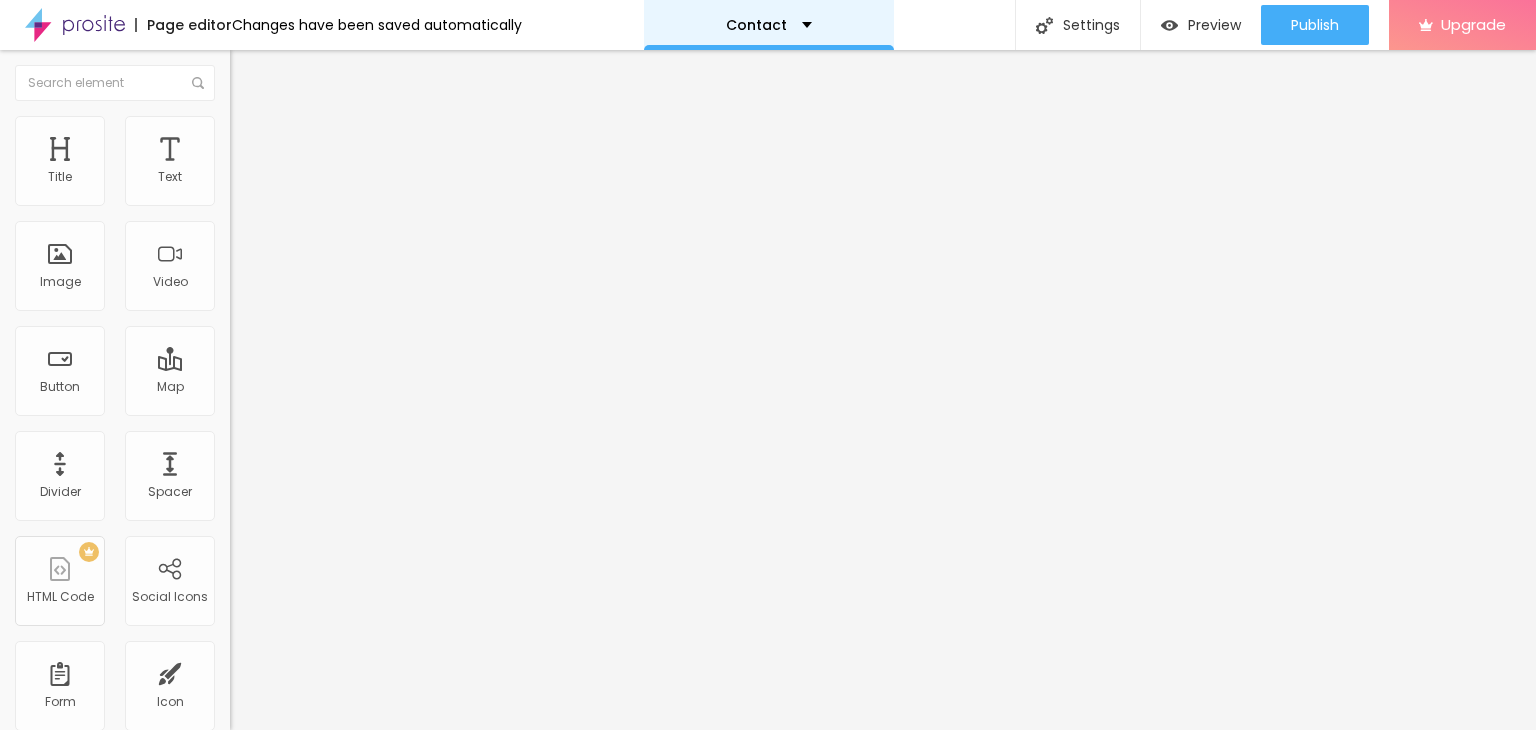 click on "Contact" at bounding box center (769, 25) 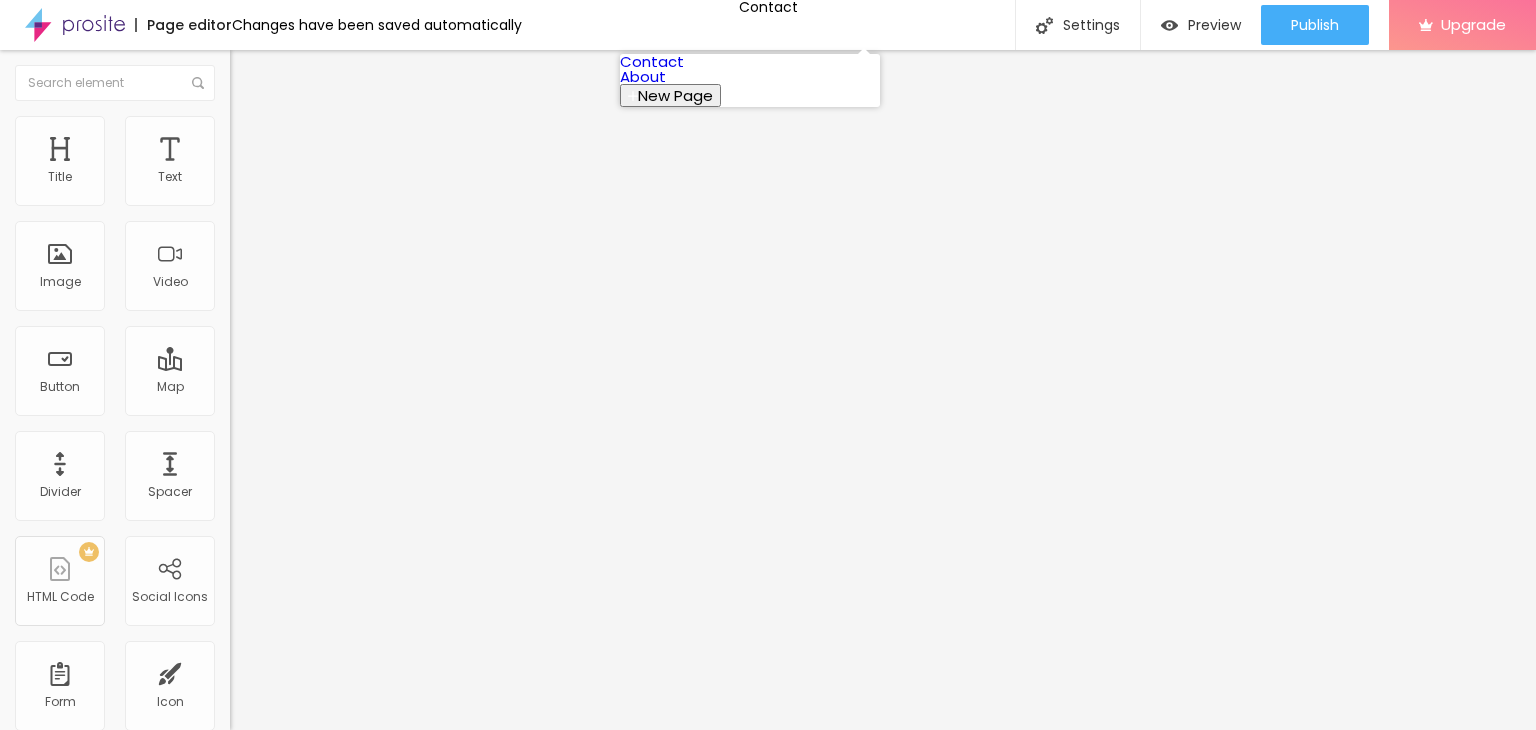 click on "New Page" at bounding box center [675, 95] 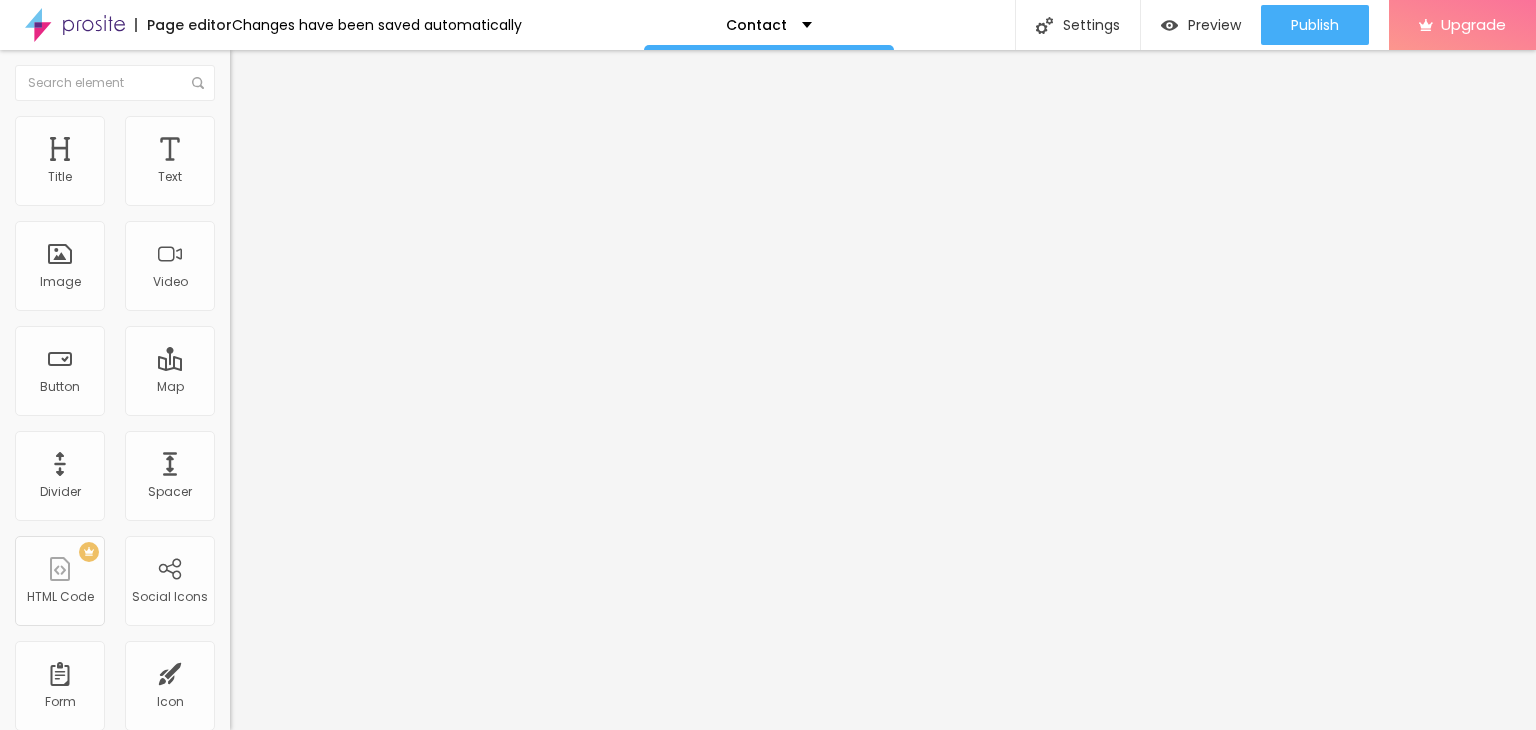 click at bounding box center [768, 751] 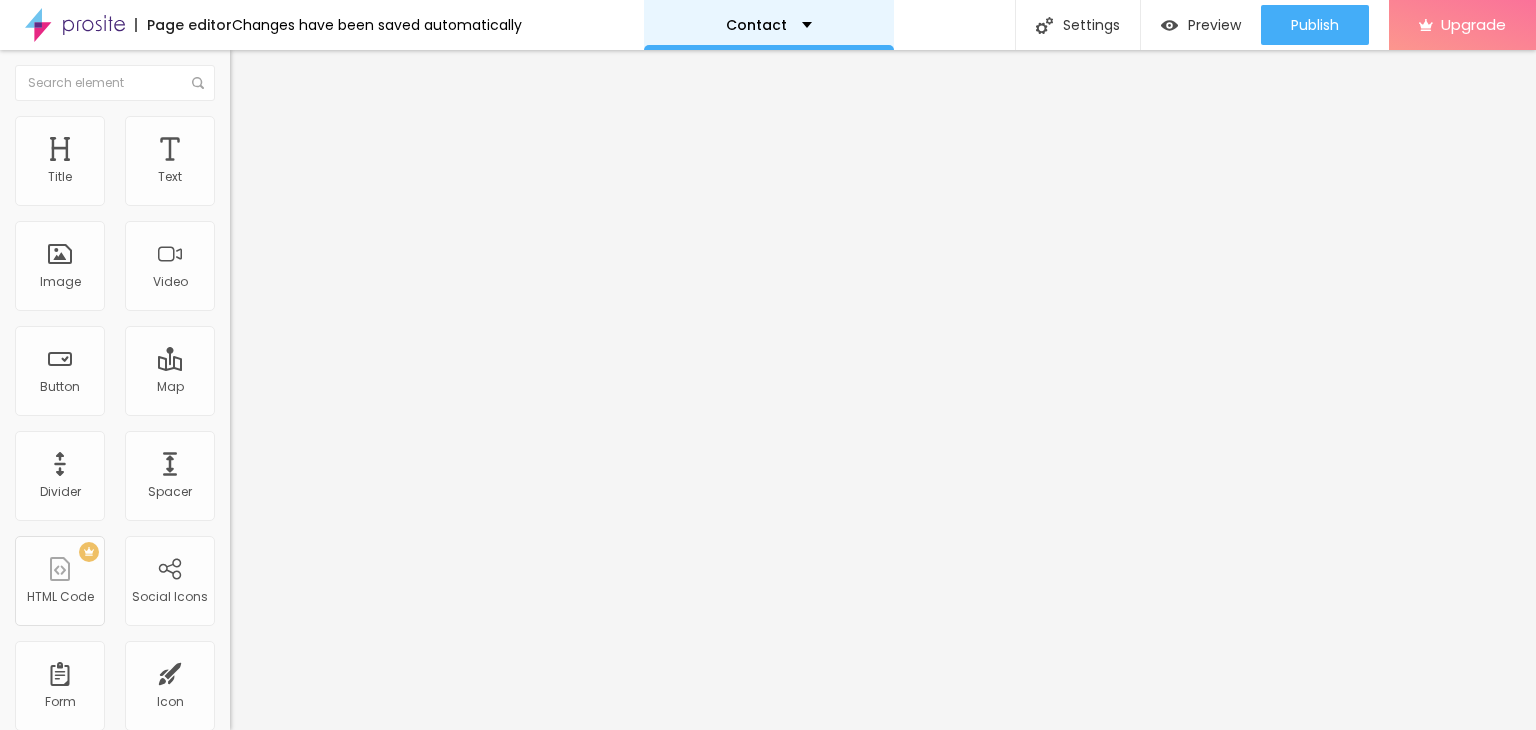 click on "Contact" at bounding box center [756, 25] 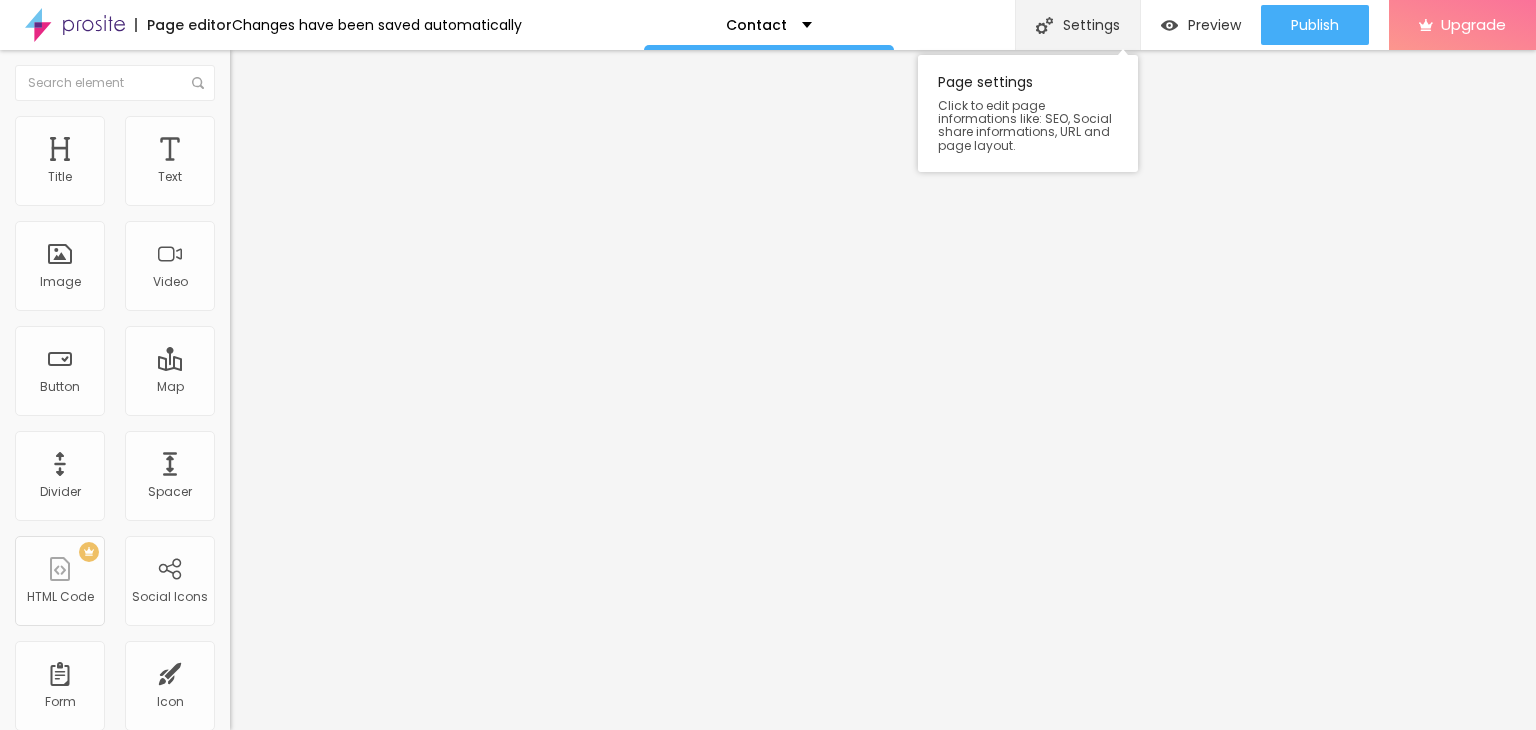 click on "Settings" at bounding box center [1077, 25] 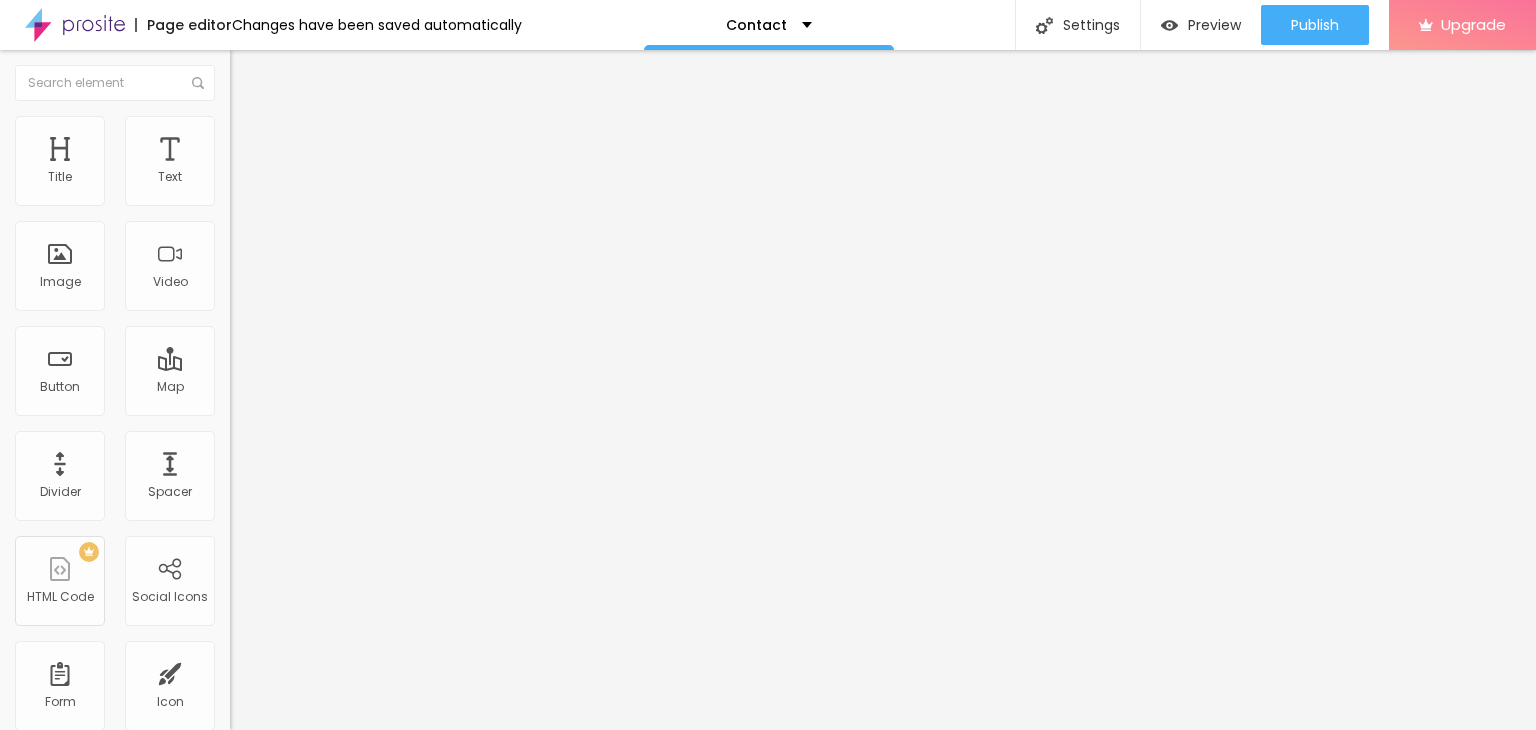 click at bounding box center (768, 751) 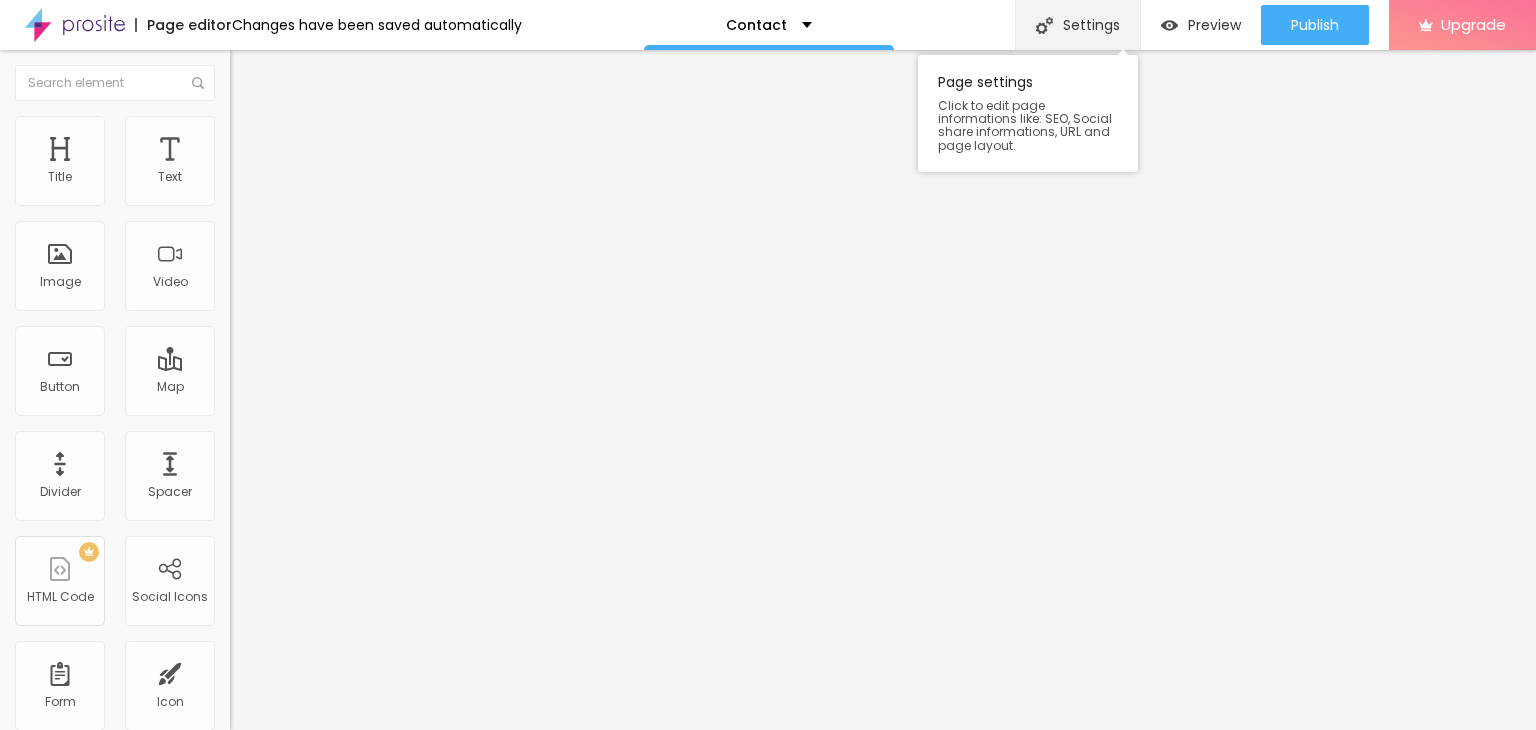 click on "Settings" at bounding box center (1077, 25) 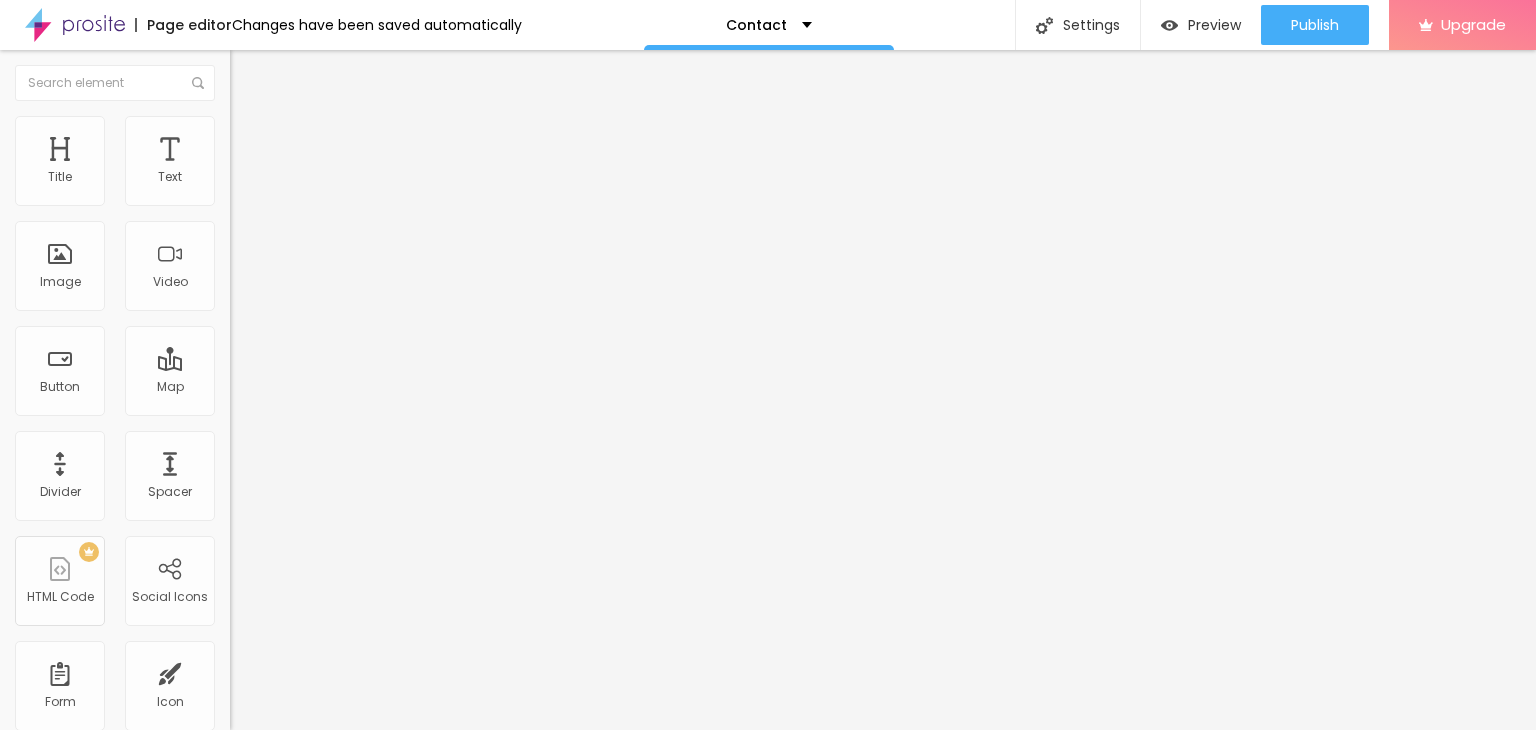 click at bounding box center [768, 751] 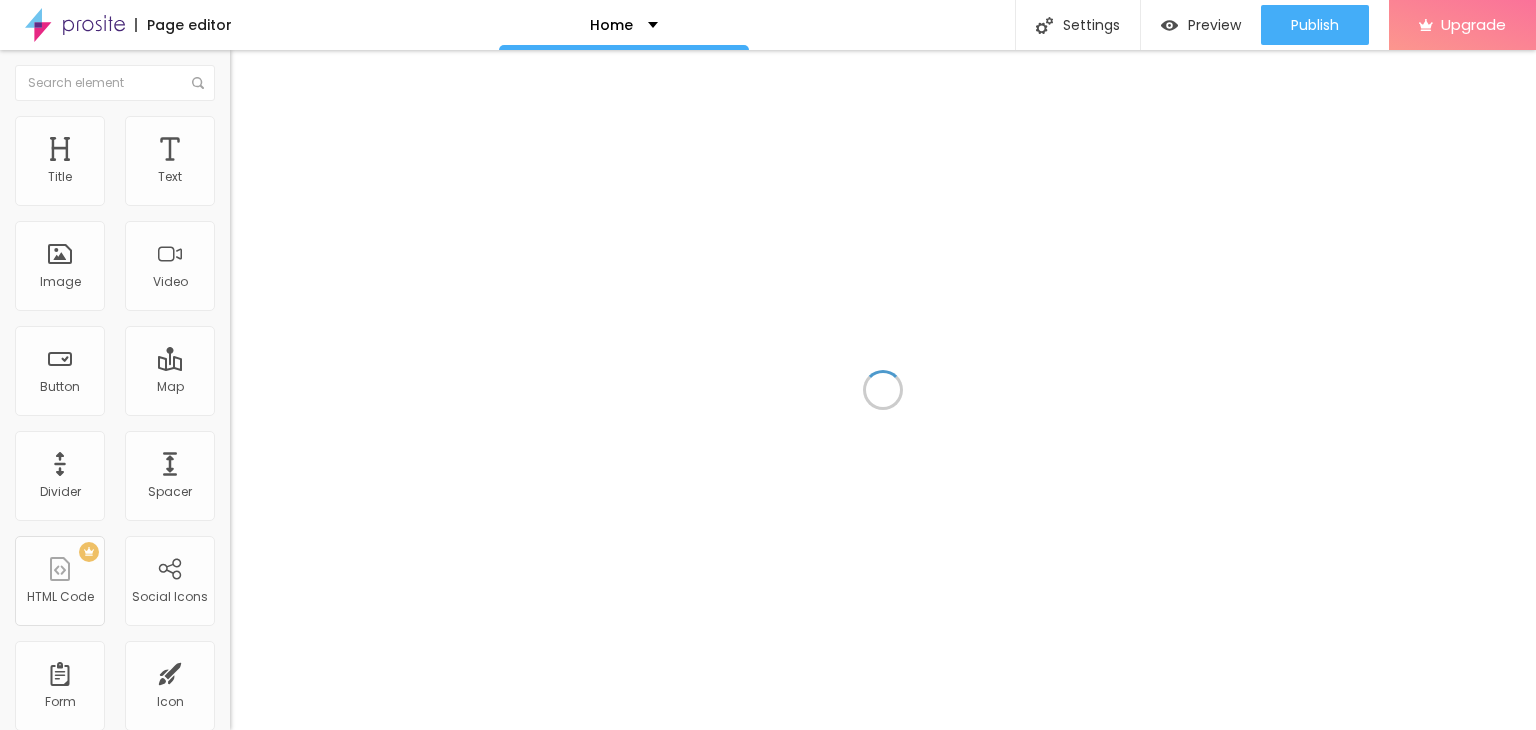 scroll, scrollTop: 0, scrollLeft: 0, axis: both 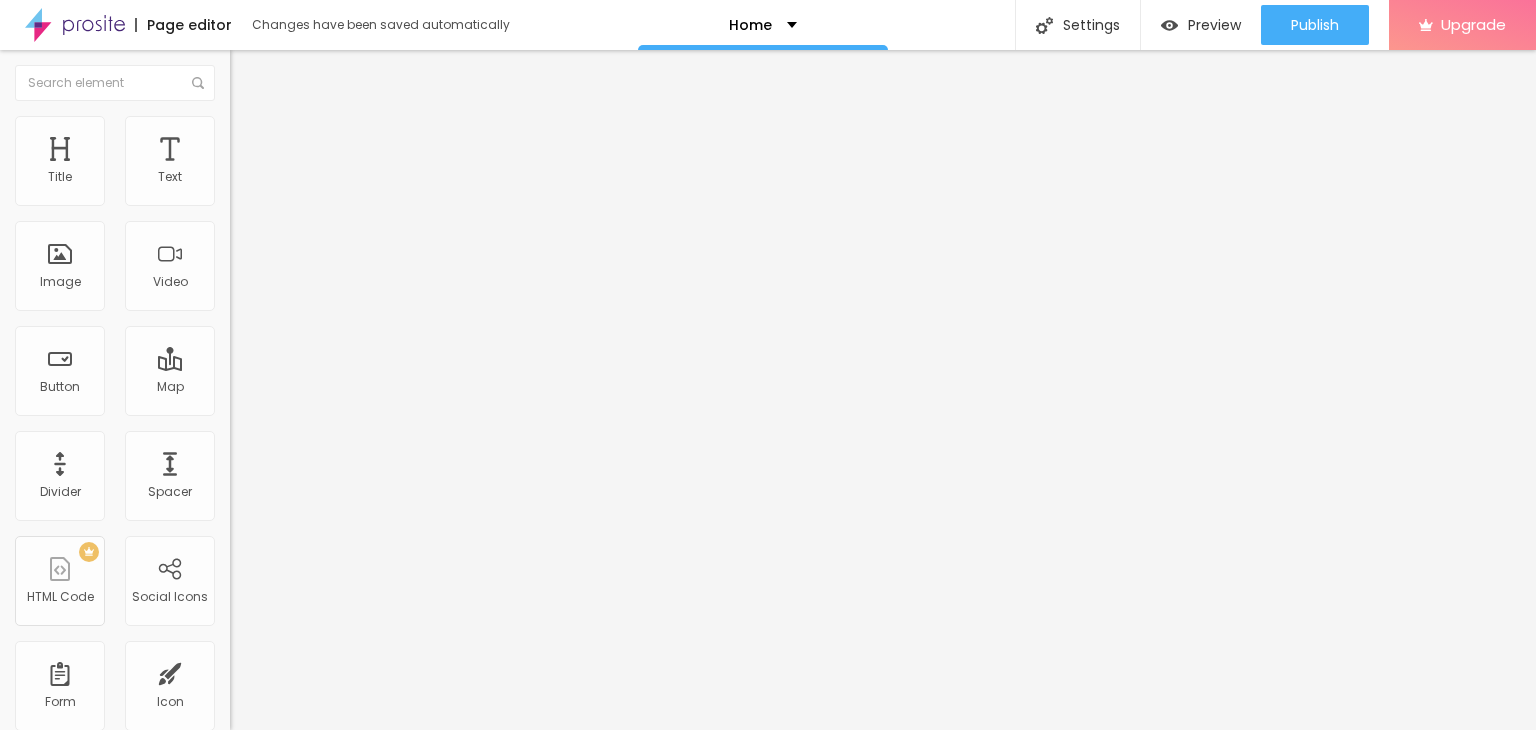 click on "Add image" at bounding box center [271, 163] 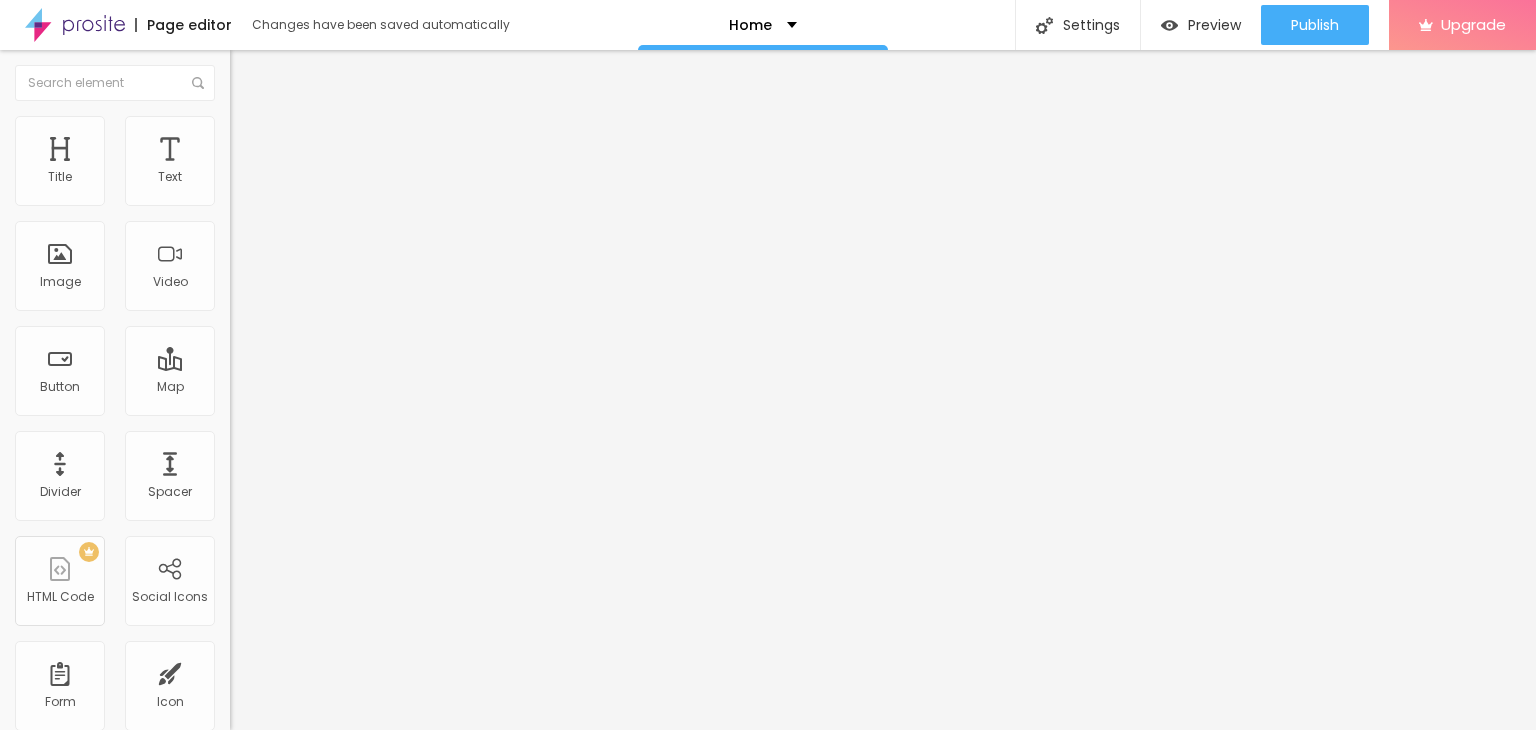 type on "90" 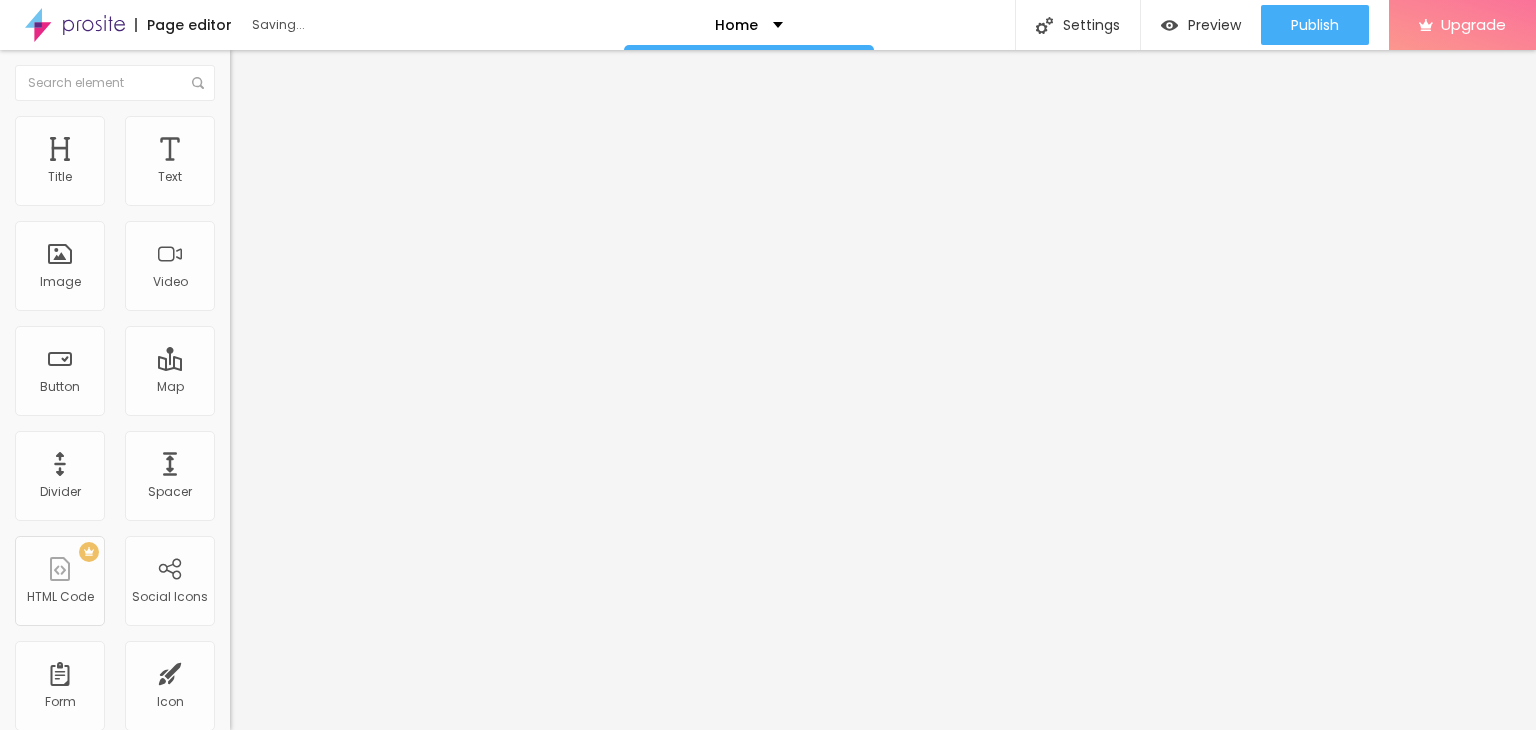 type on "75" 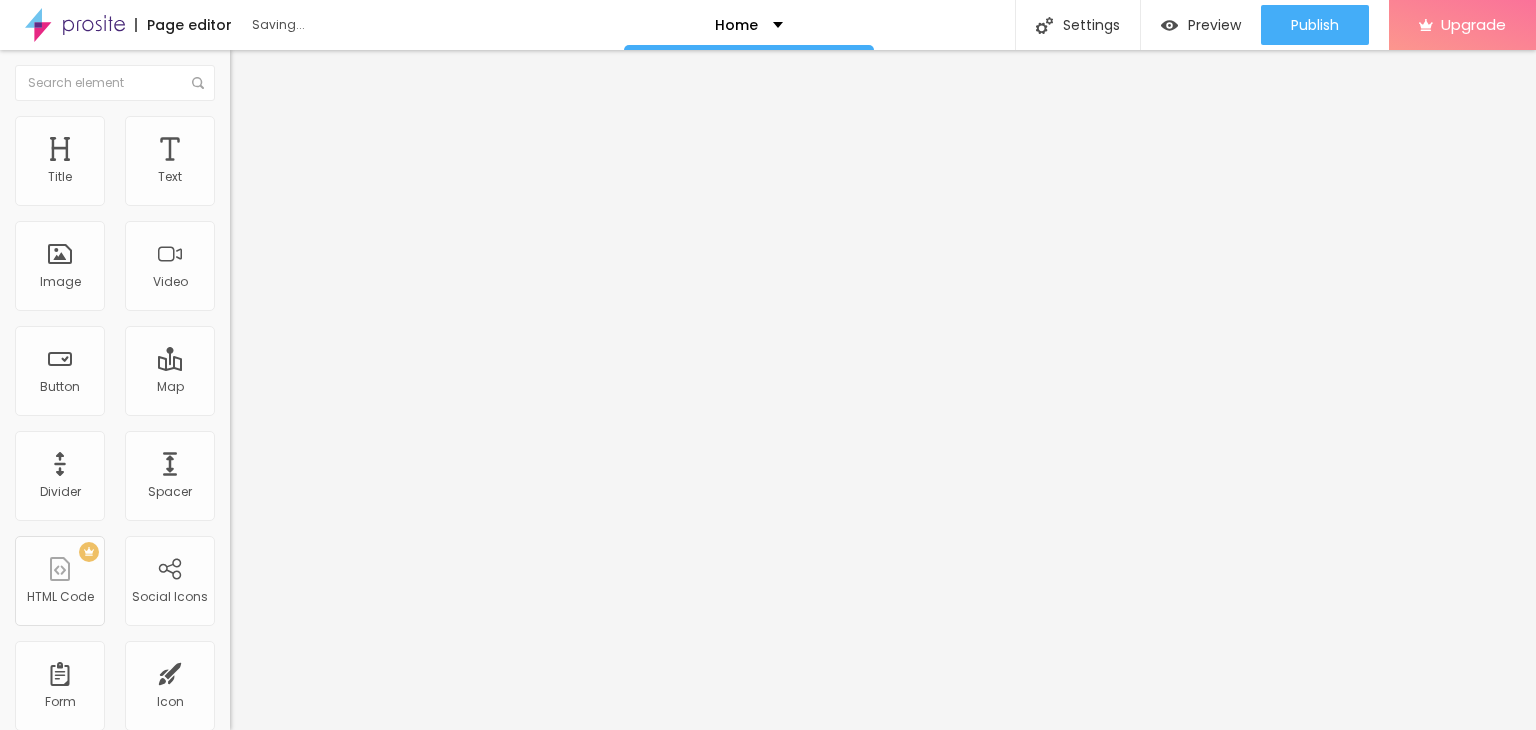 type on "60" 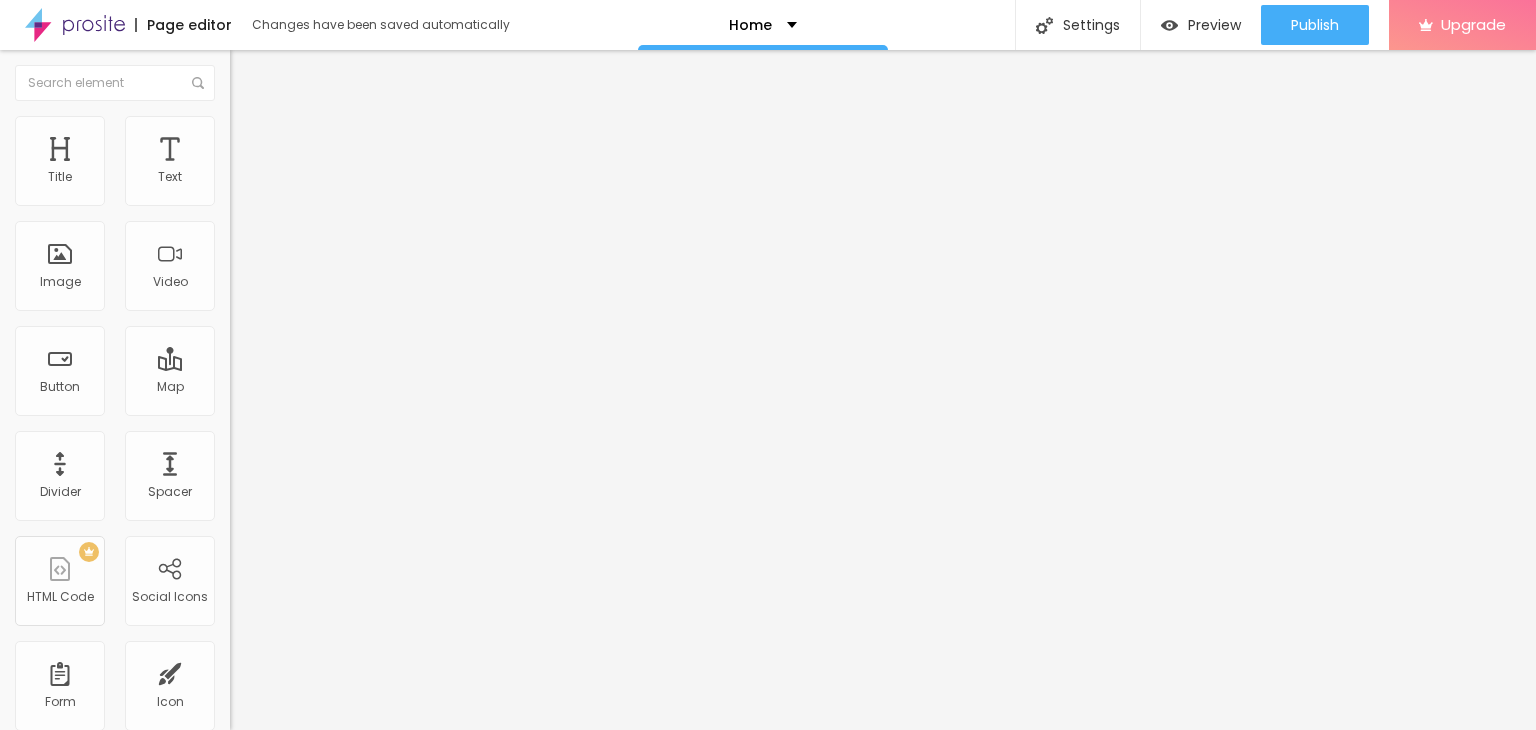 type on "55" 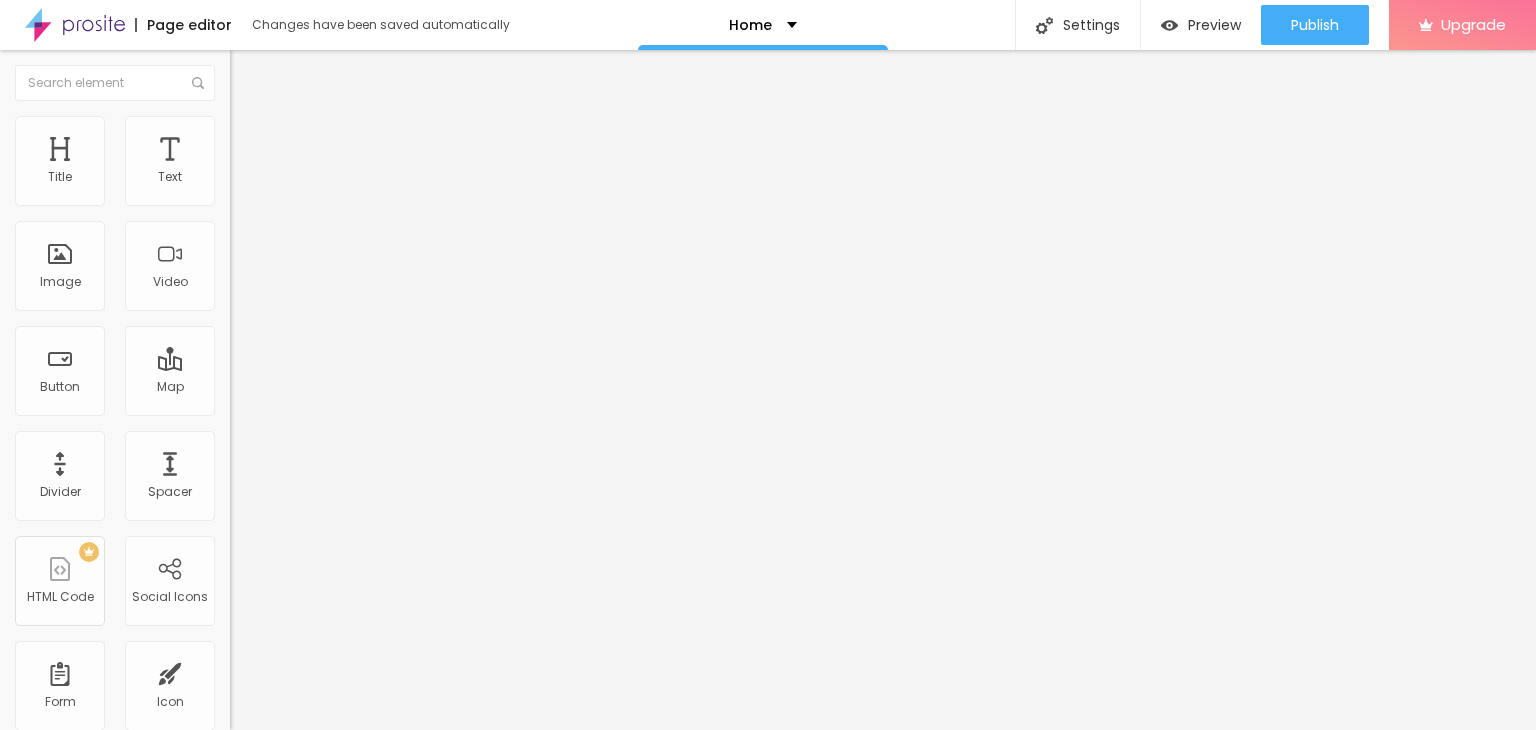 type on "25" 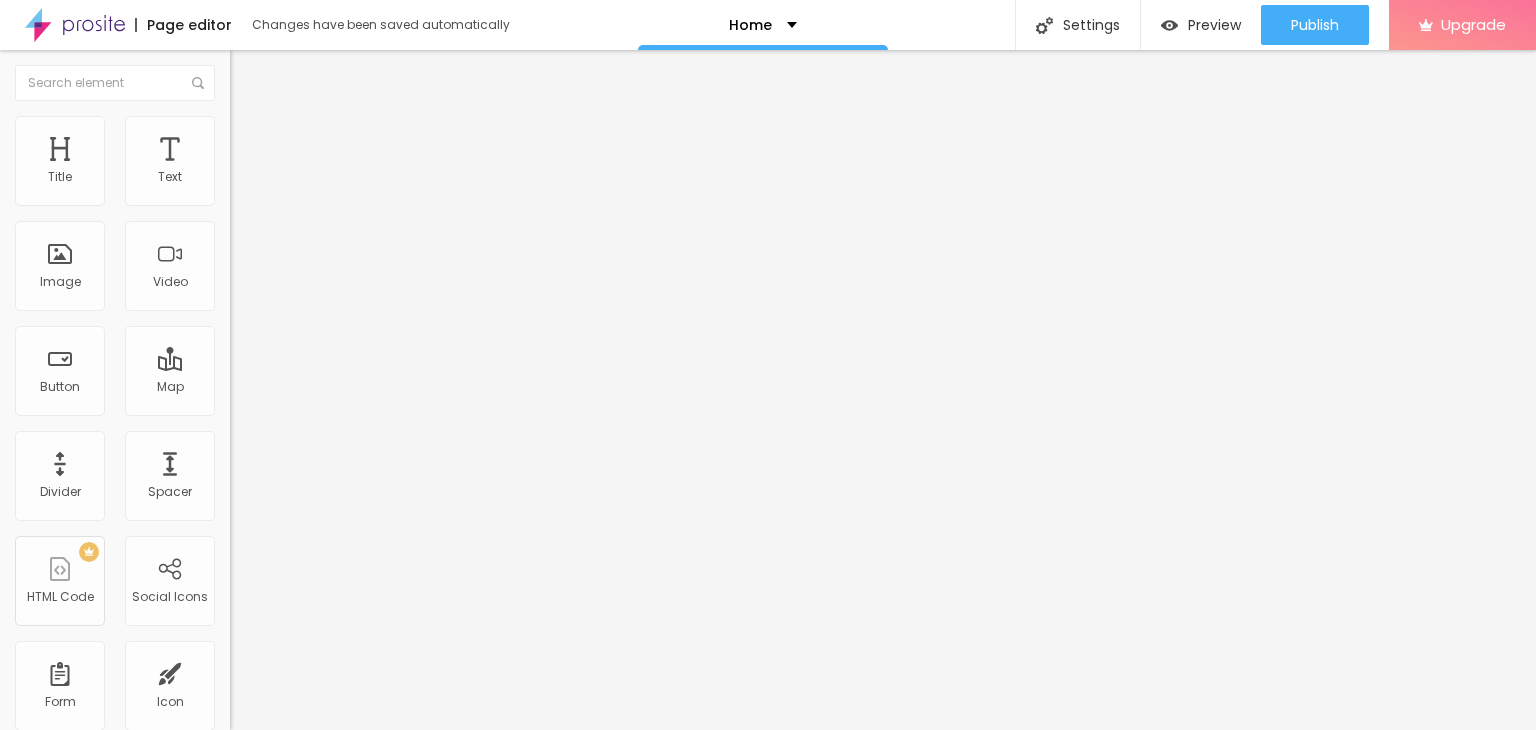 type on "25" 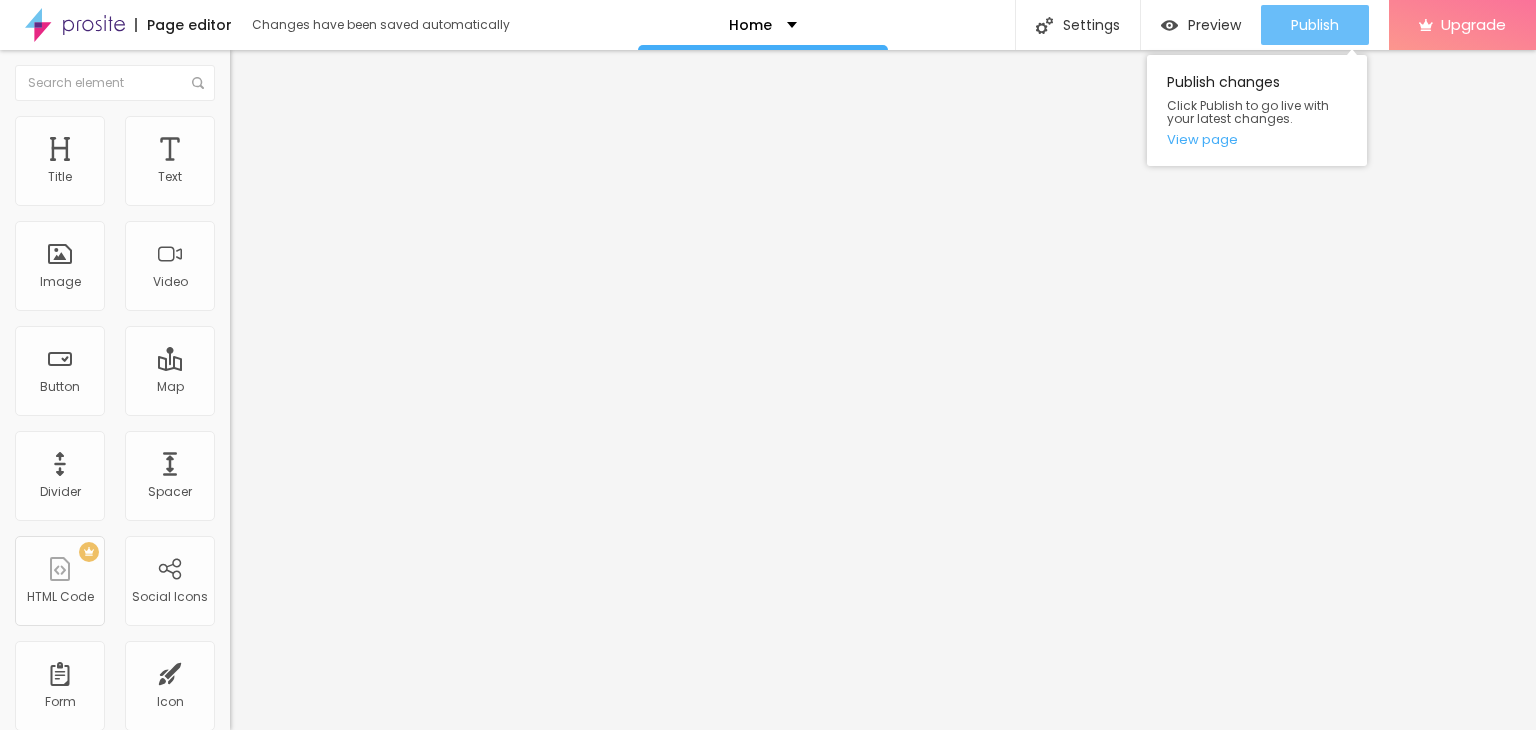 click on "Publish" at bounding box center (1315, 25) 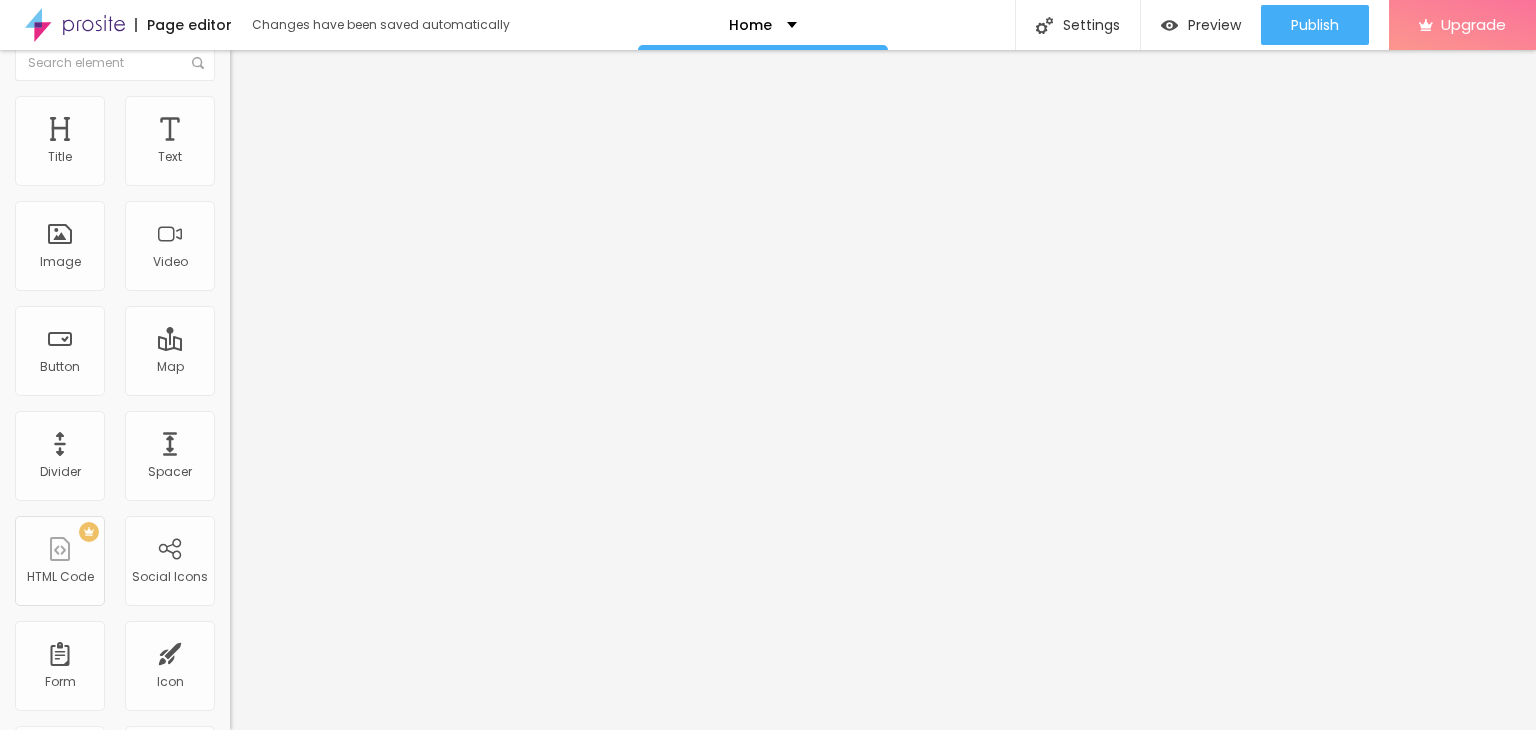 scroll, scrollTop: 0, scrollLeft: 0, axis: both 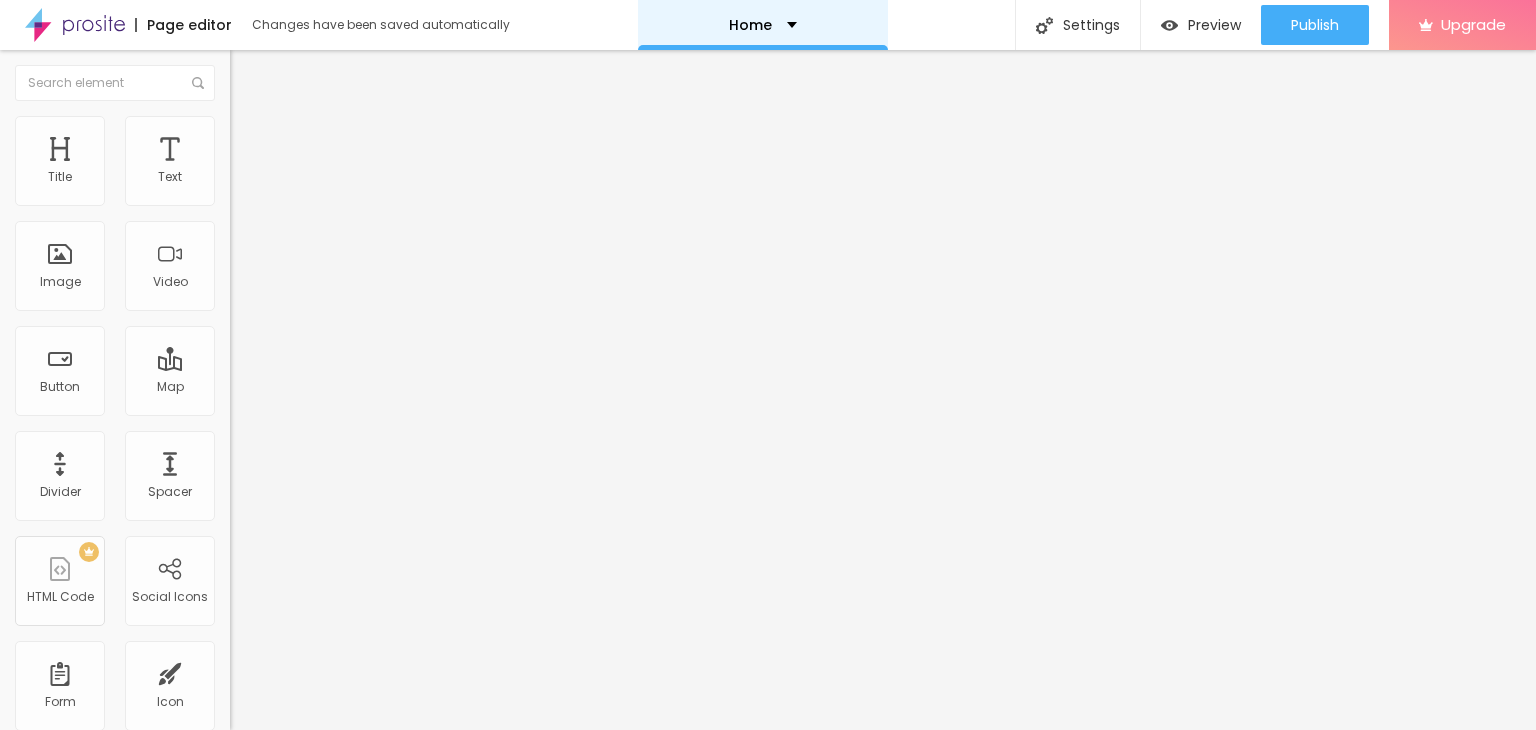 click on "Home" at bounding box center [763, 25] 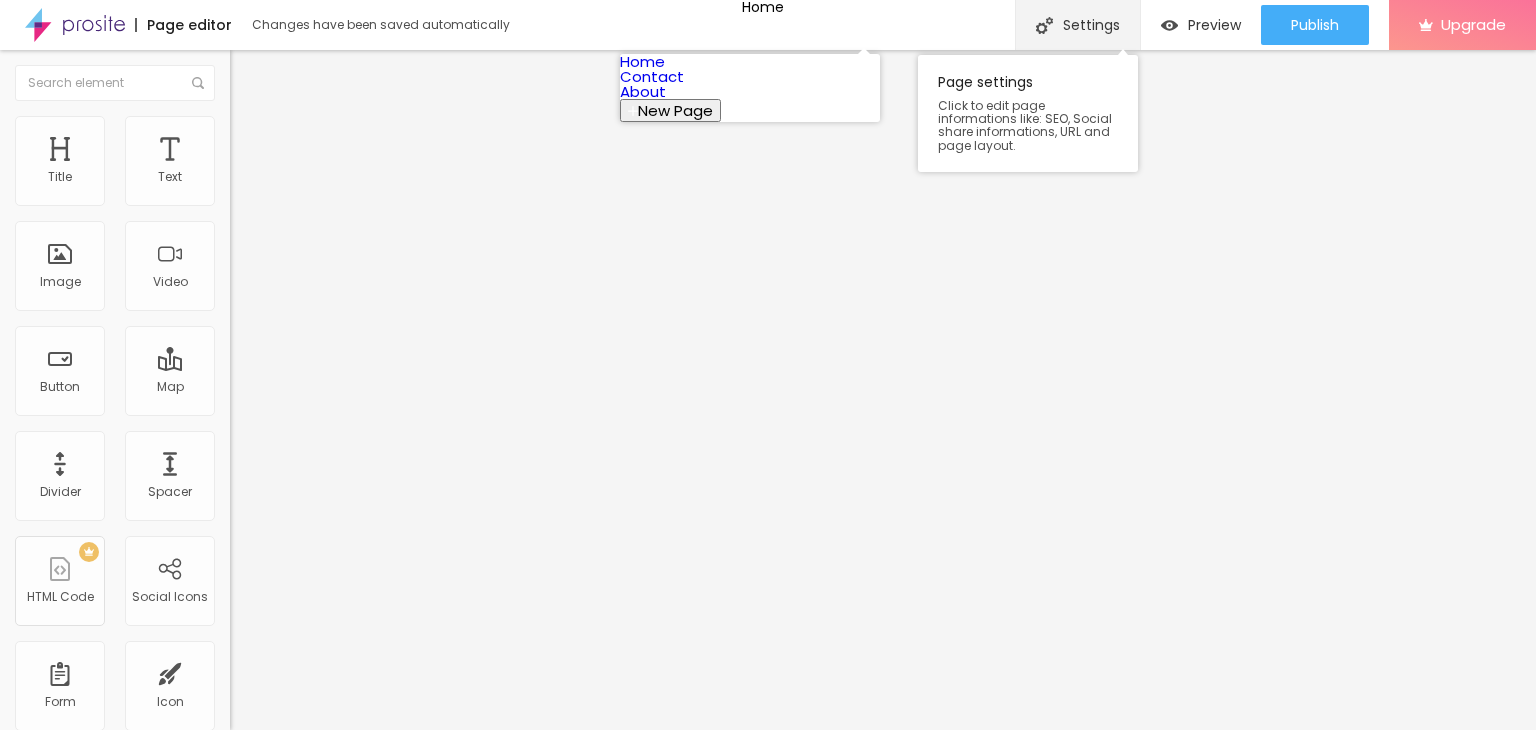 click on "Settings" at bounding box center (1077, 25) 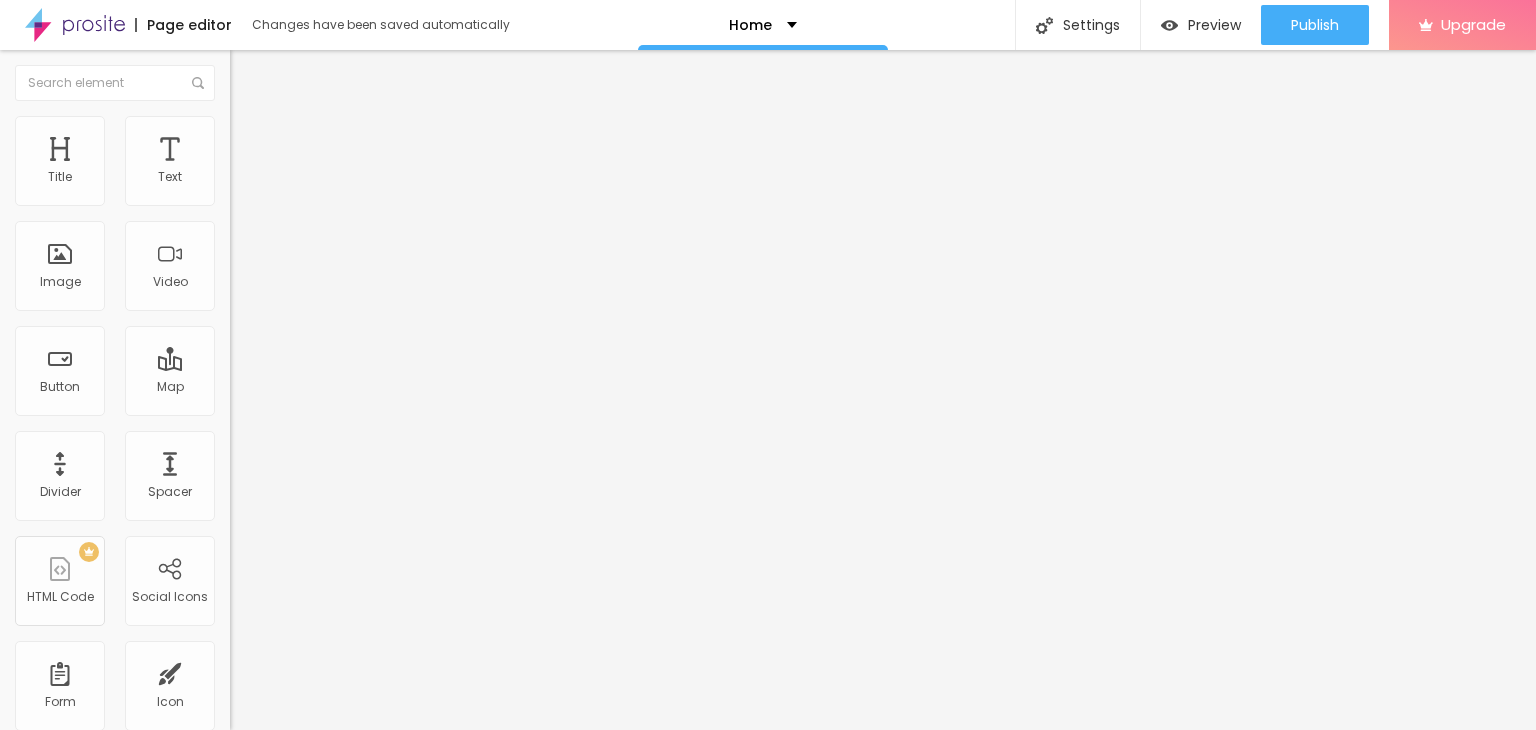 click on "/home" at bounding box center (120, 913) 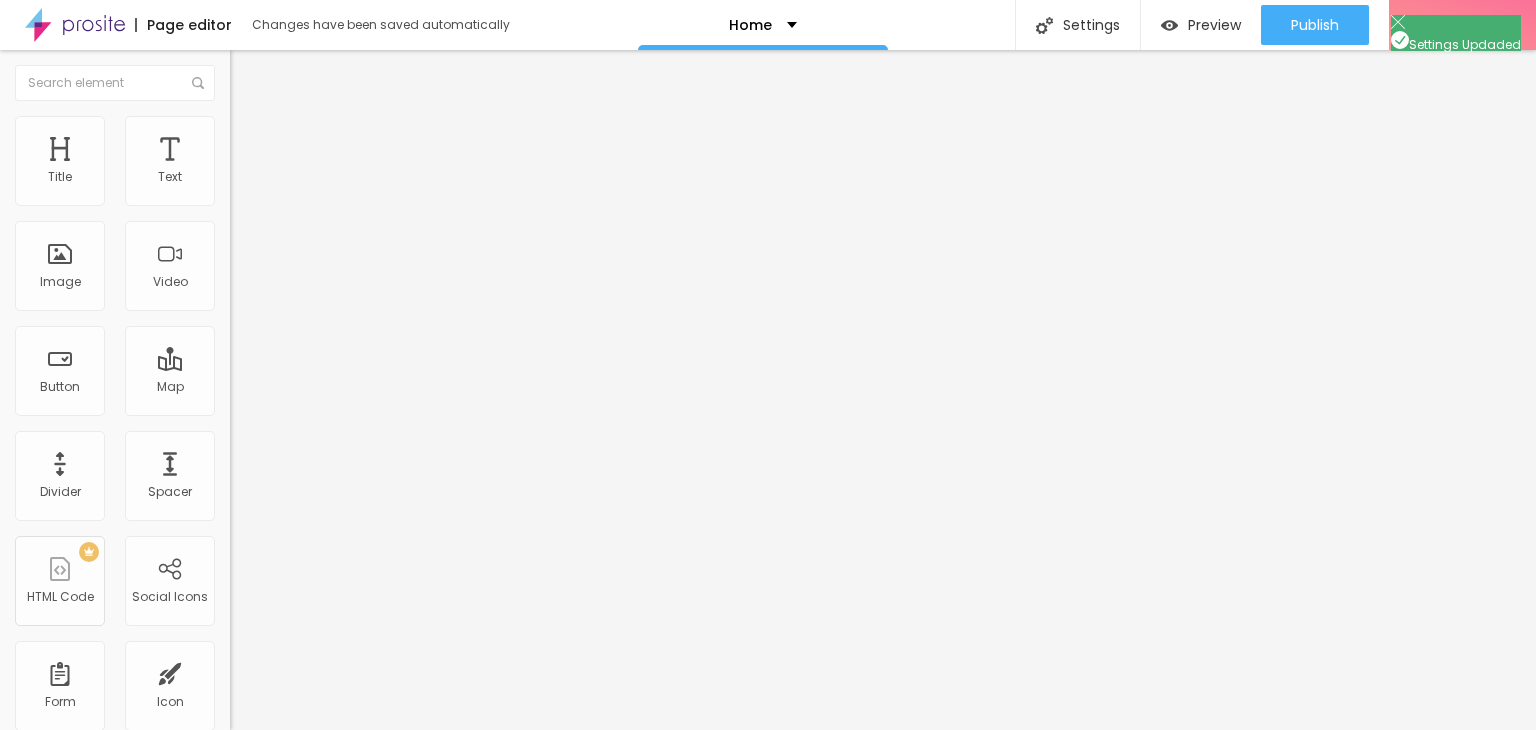 click at bounding box center (768, 751) 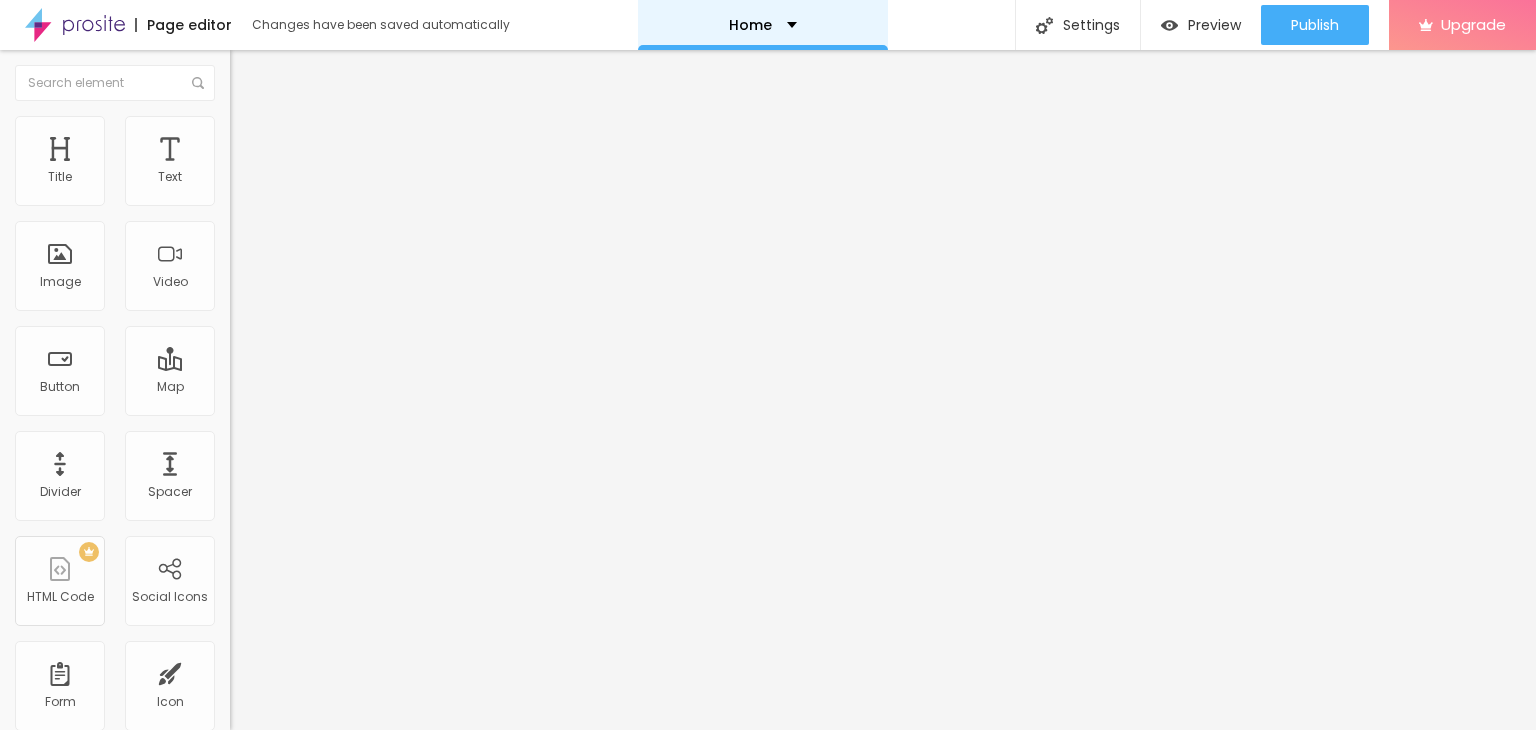 click on "Home" at bounding box center (763, 25) 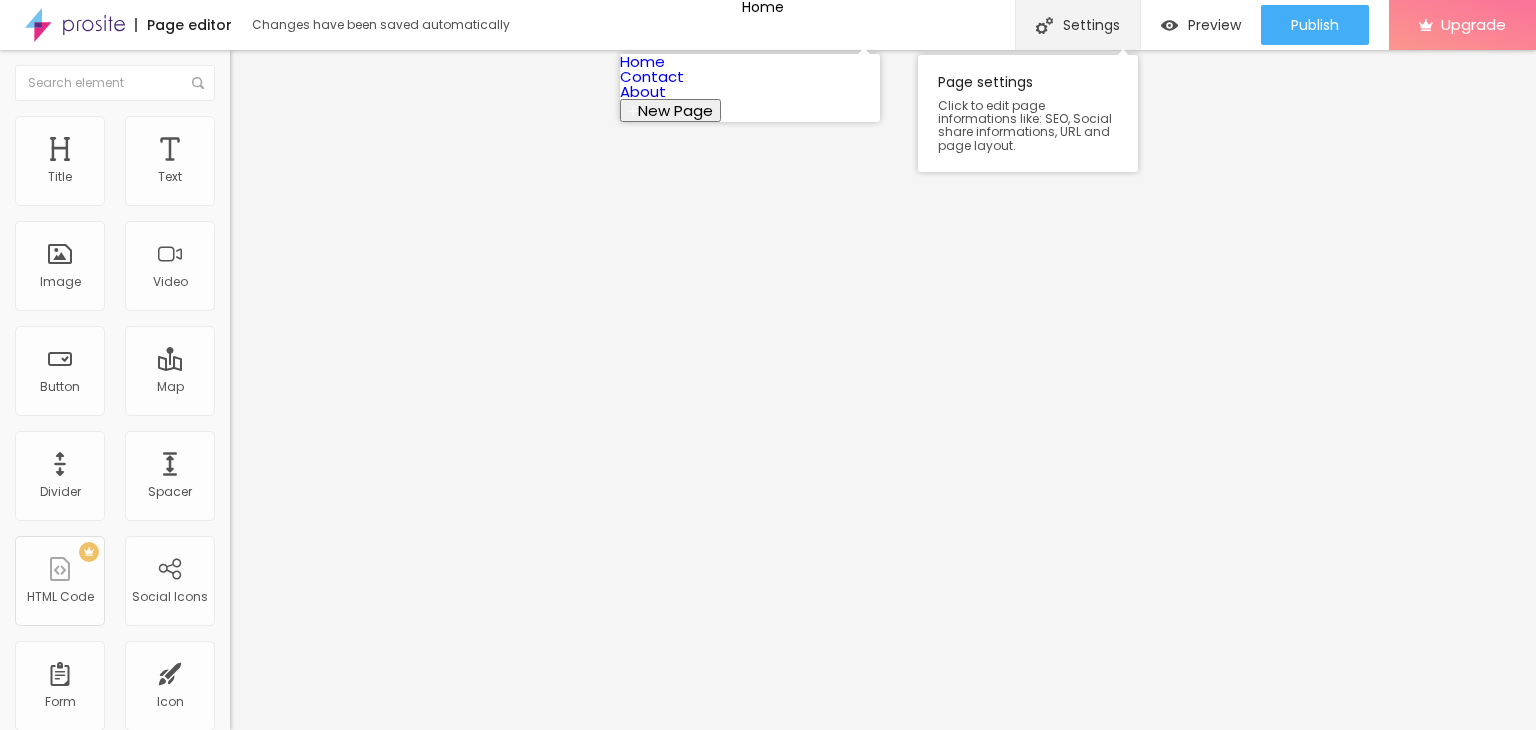 click on "Settings" at bounding box center [1077, 25] 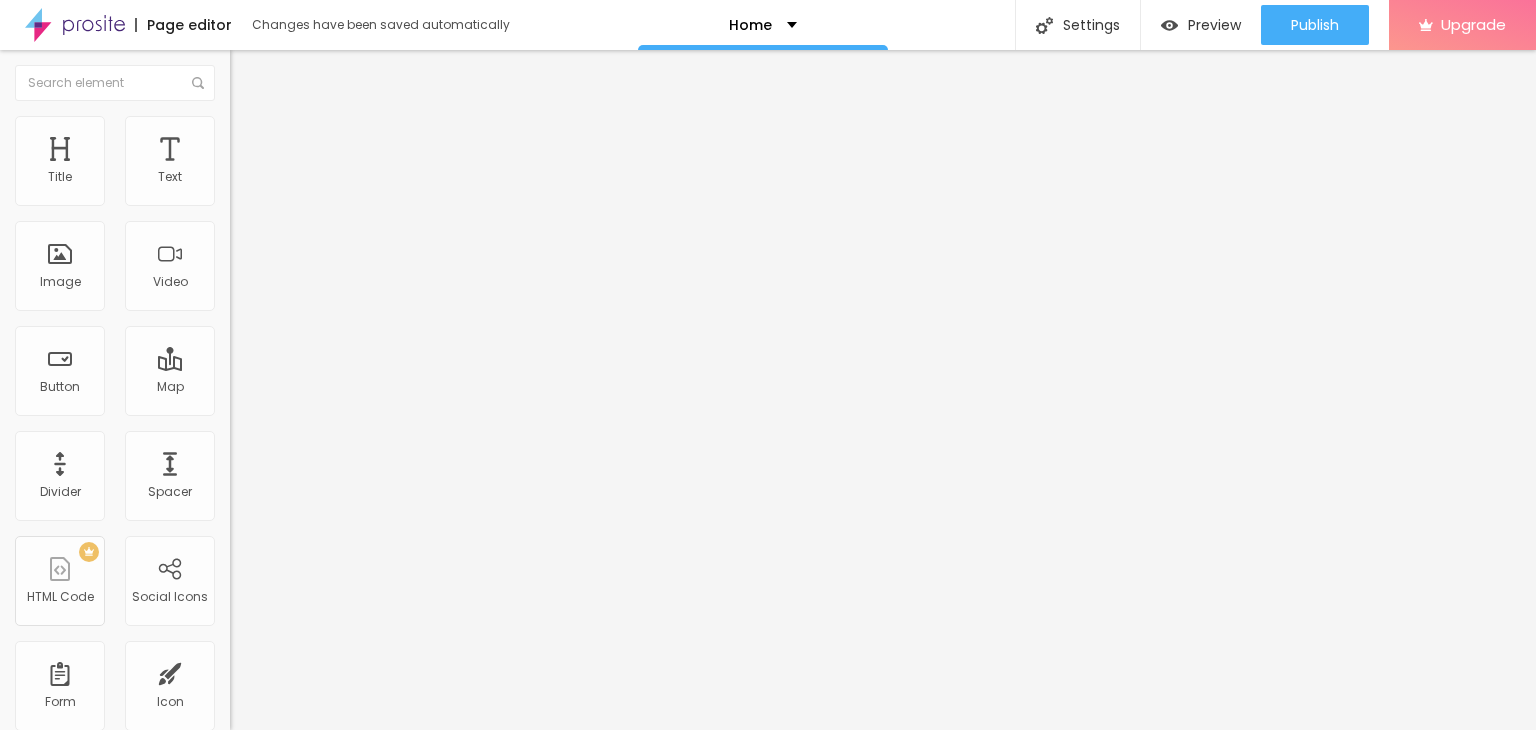 click at bounding box center [768, 751] 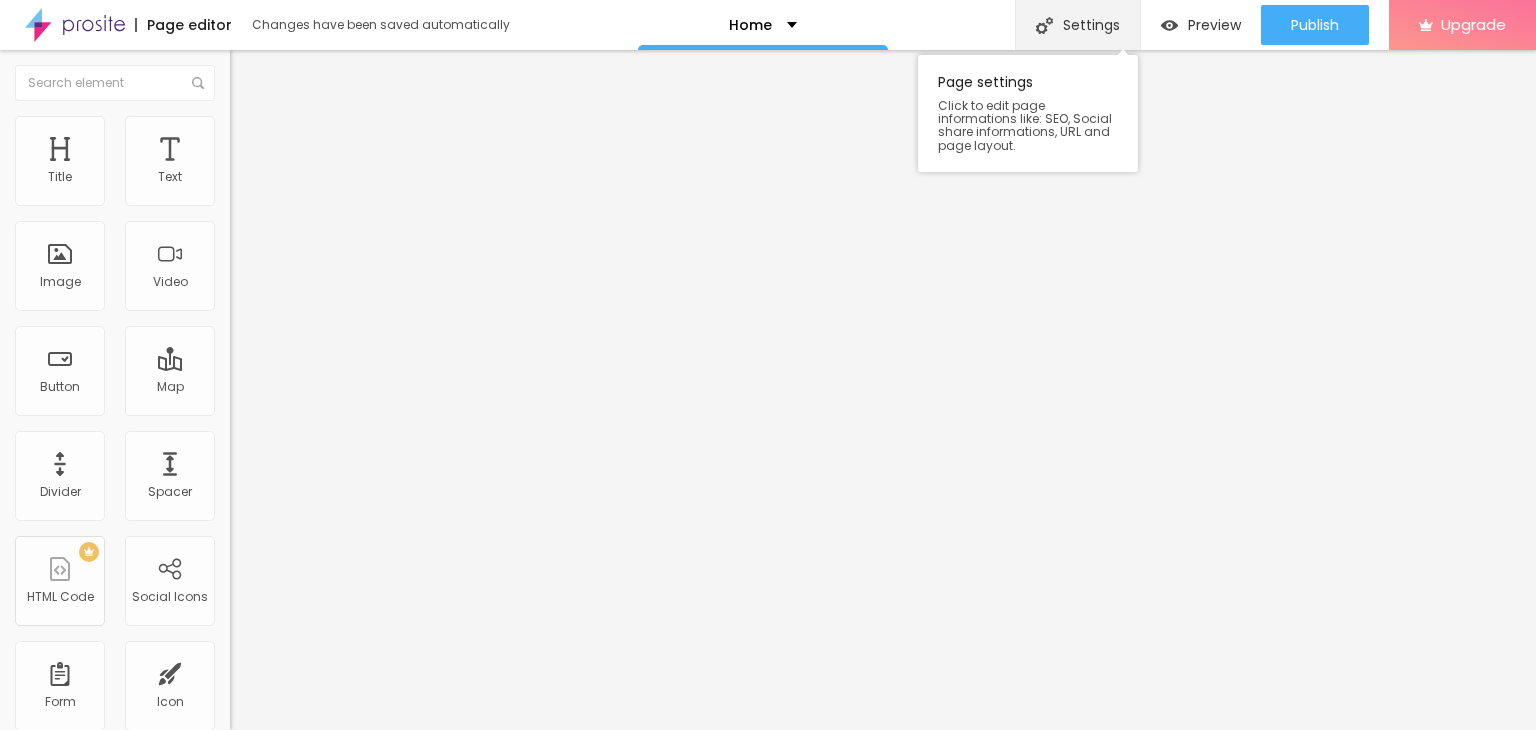 click on "Settings" at bounding box center [1077, 25] 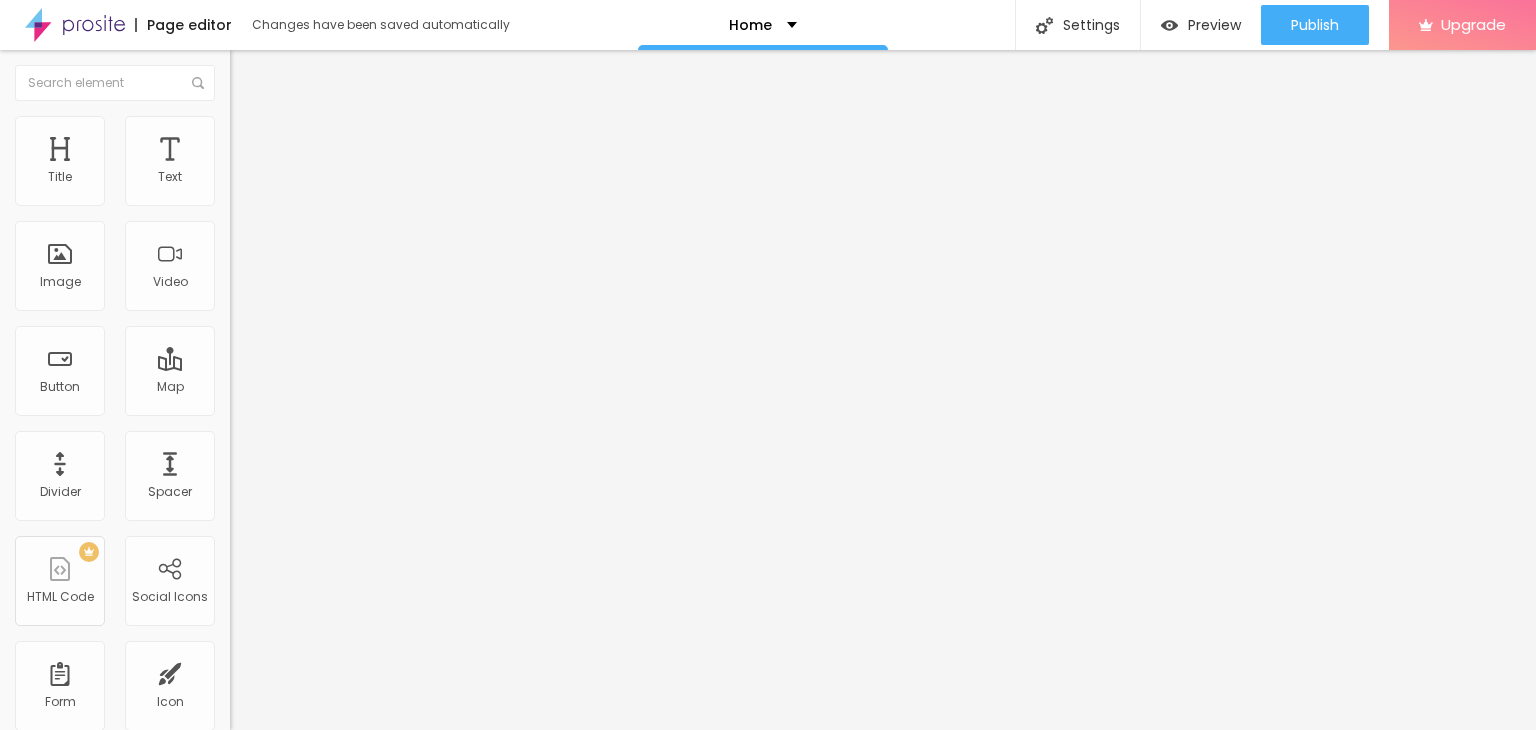 click at bounding box center [768, 751] 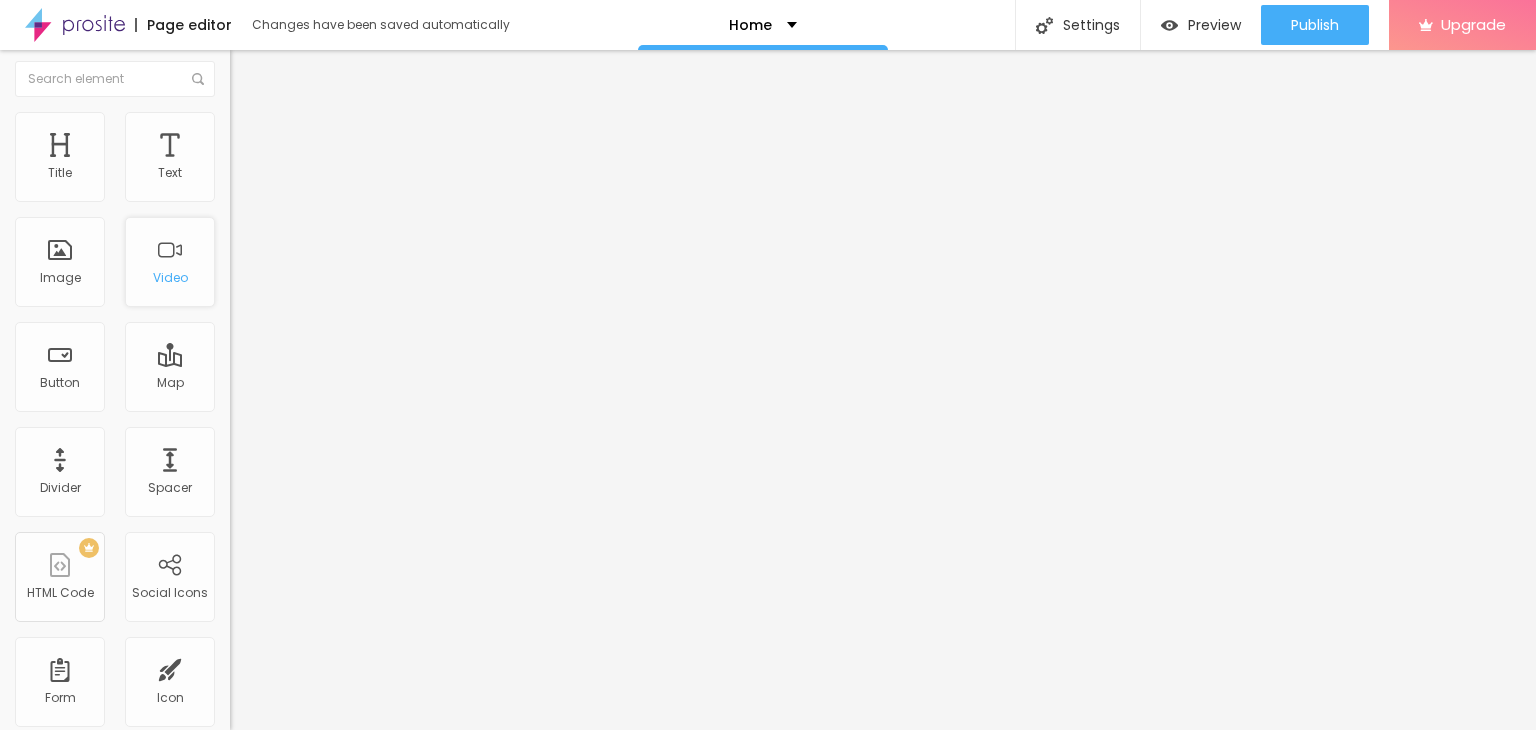 scroll, scrollTop: 0, scrollLeft: 0, axis: both 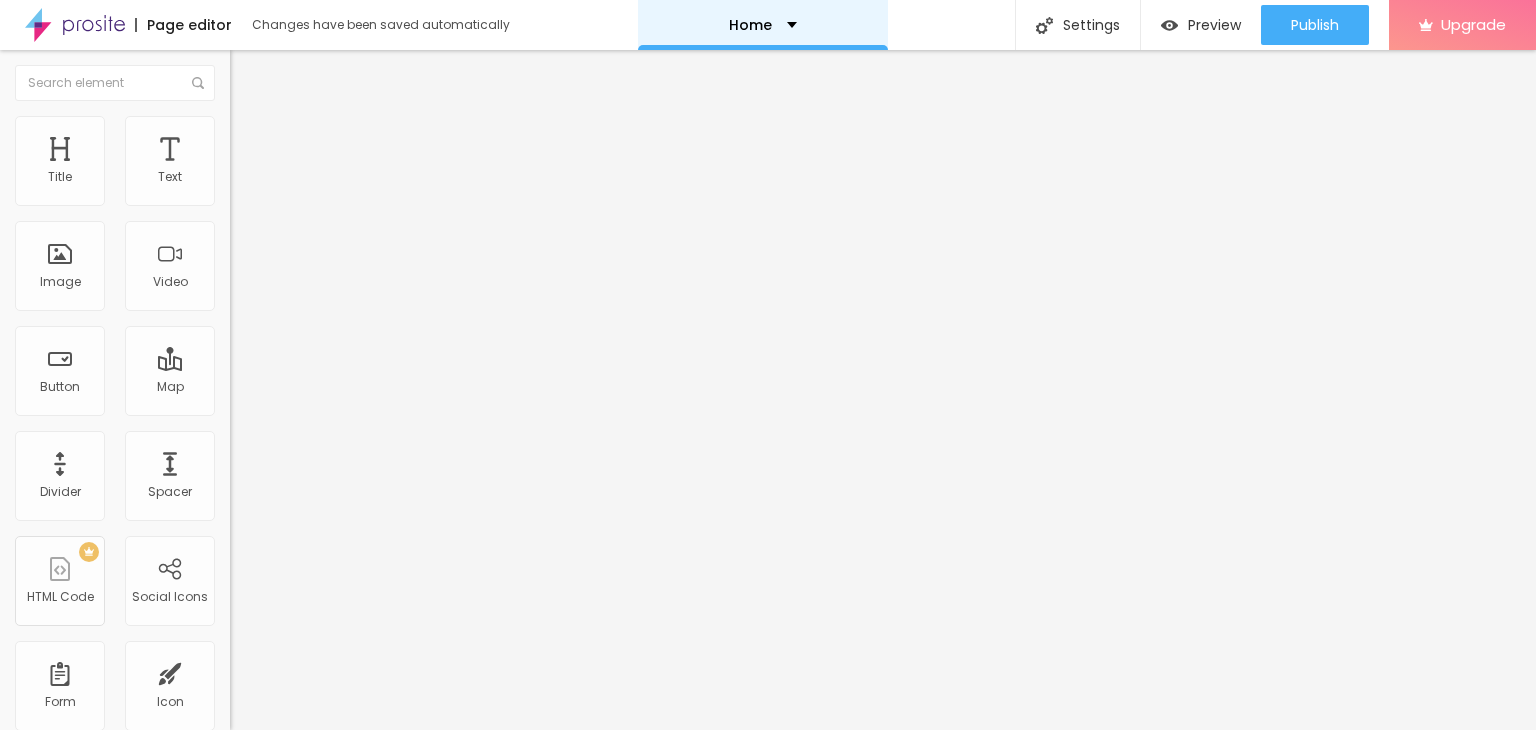 click on "Home" at bounding box center (763, 25) 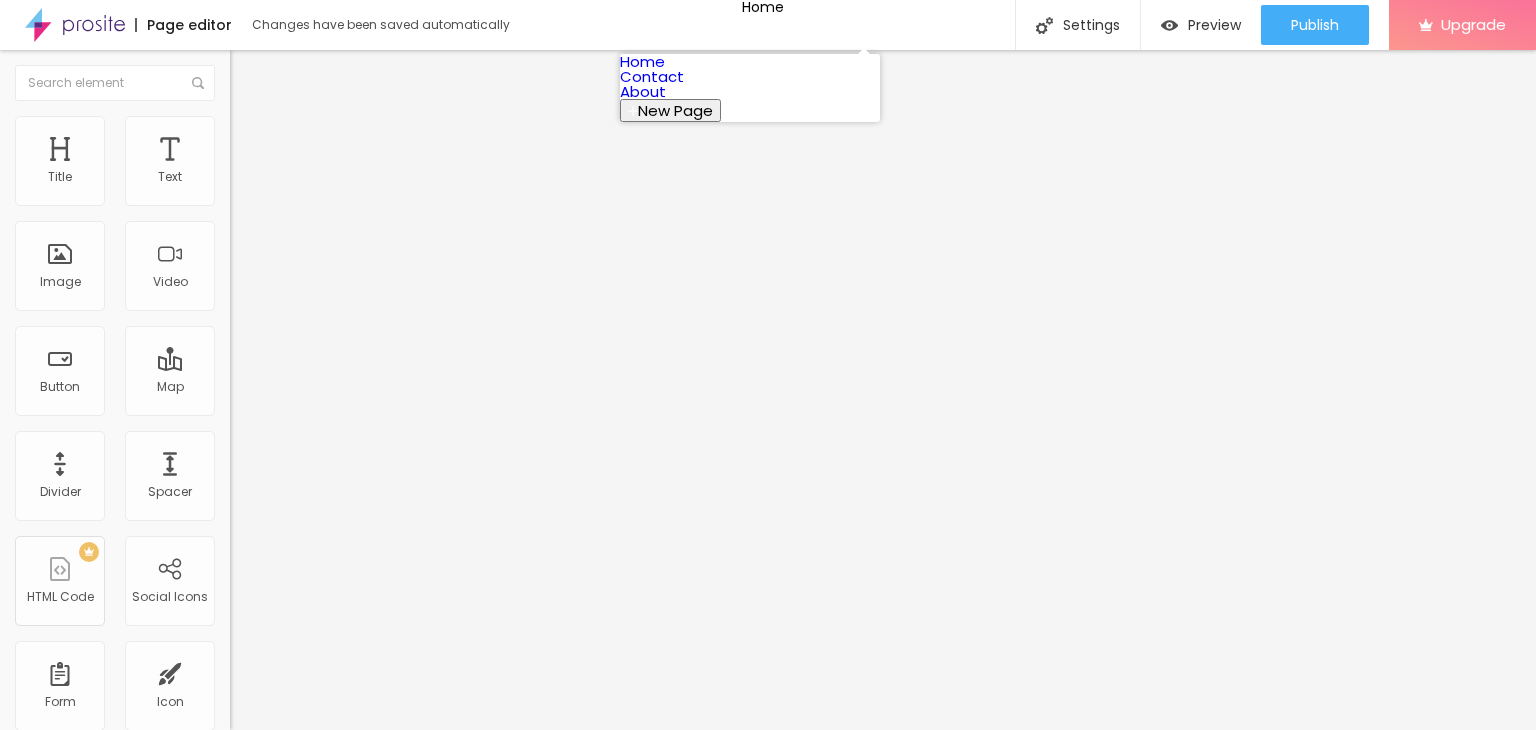 click on "Contact" at bounding box center (652, 76) 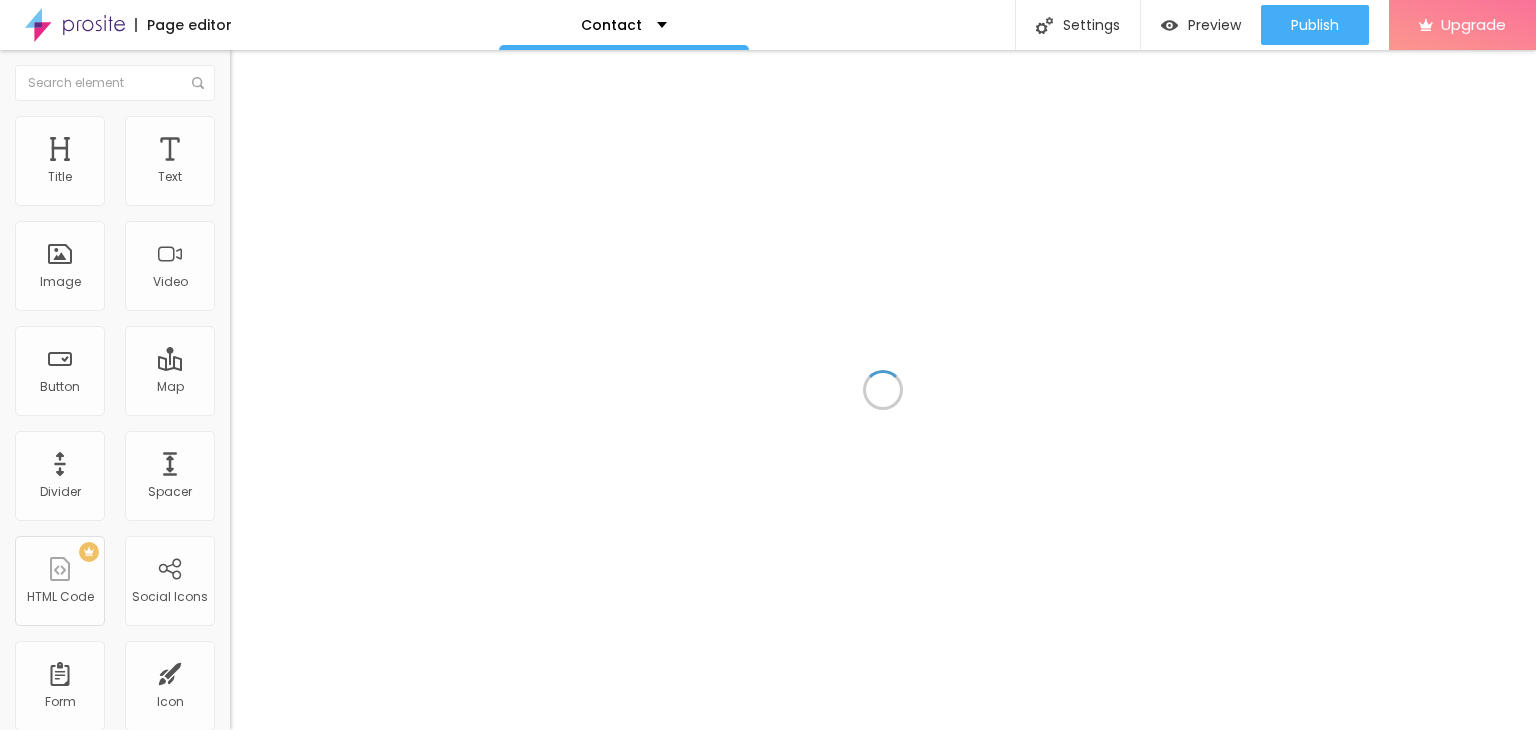 scroll, scrollTop: 0, scrollLeft: 0, axis: both 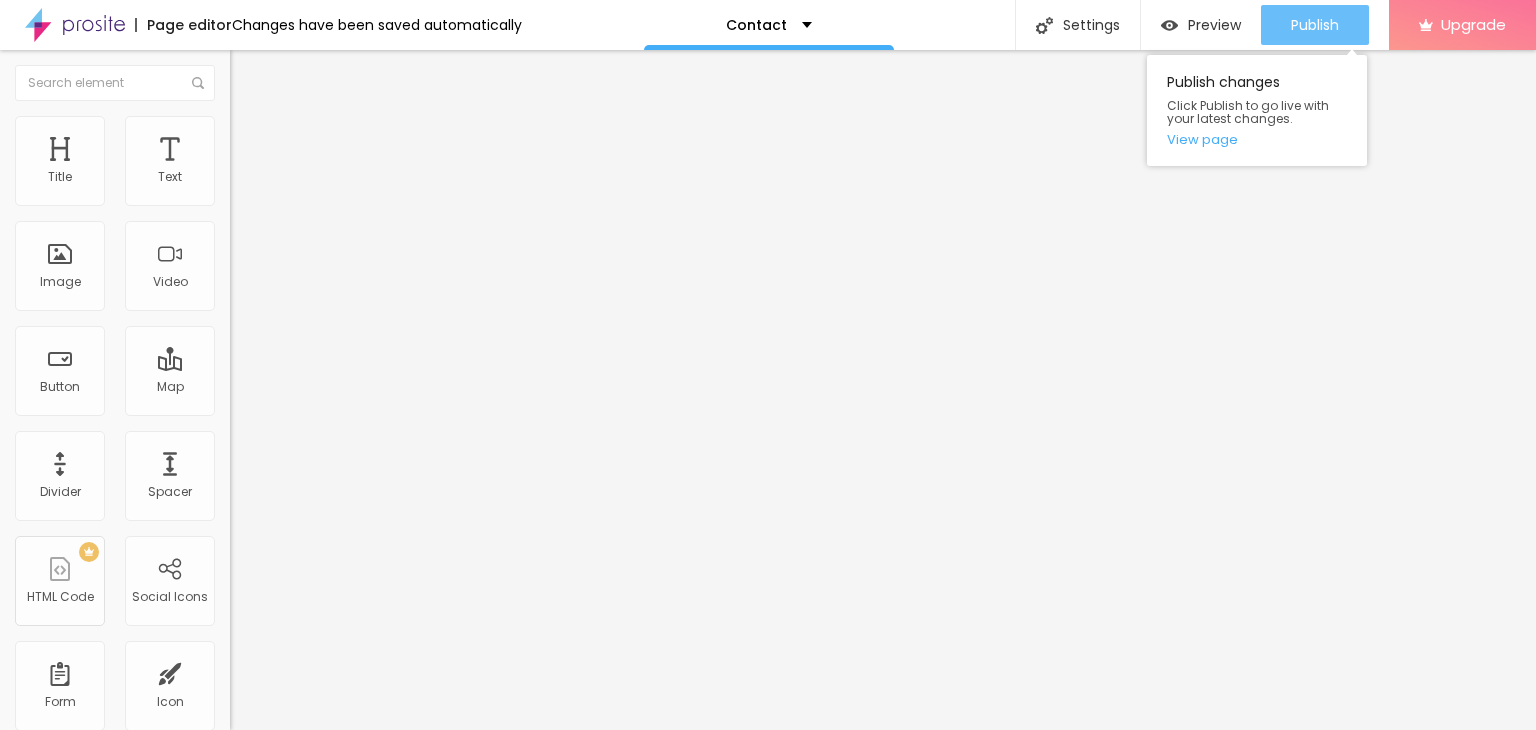 click on "Publish" at bounding box center (1315, 25) 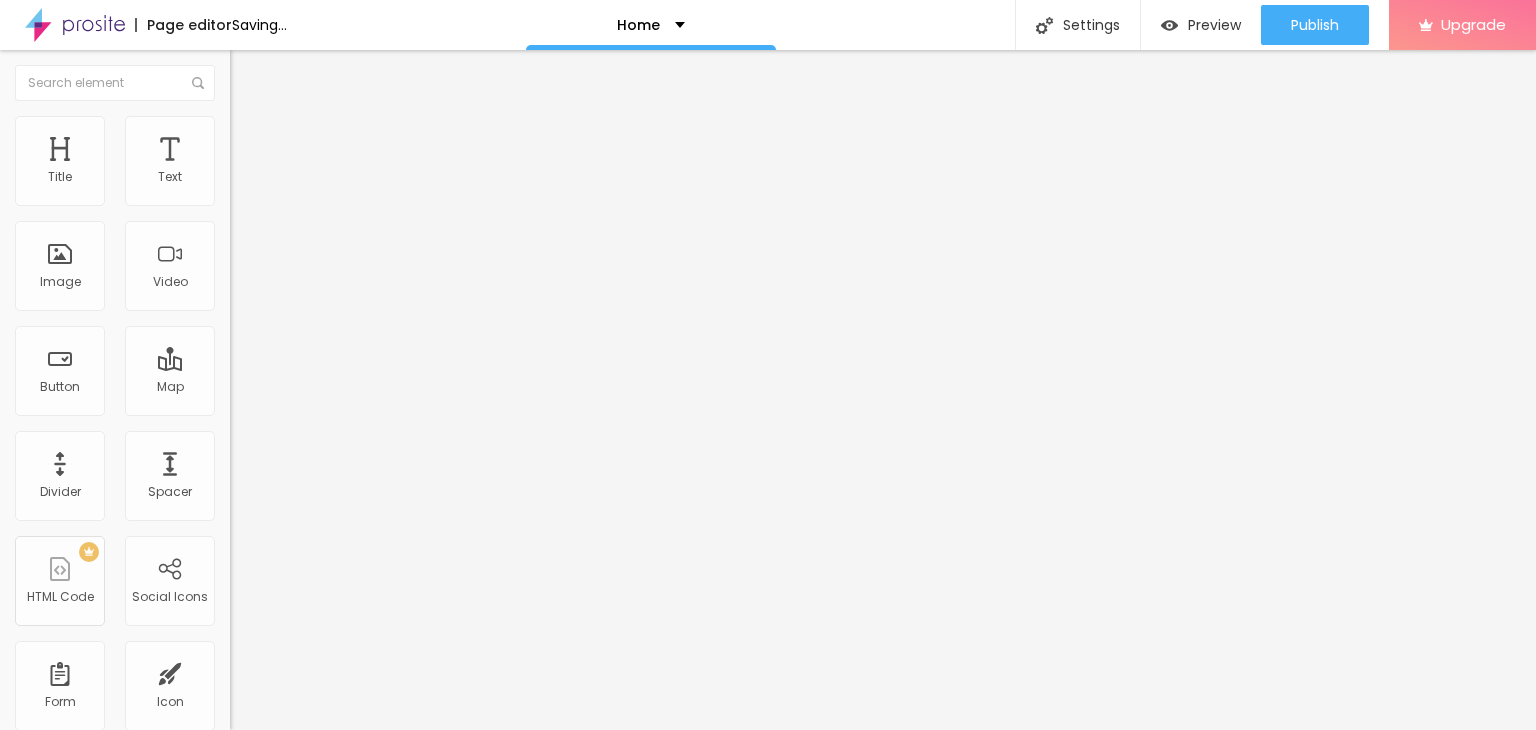 scroll, scrollTop: 0, scrollLeft: 0, axis: both 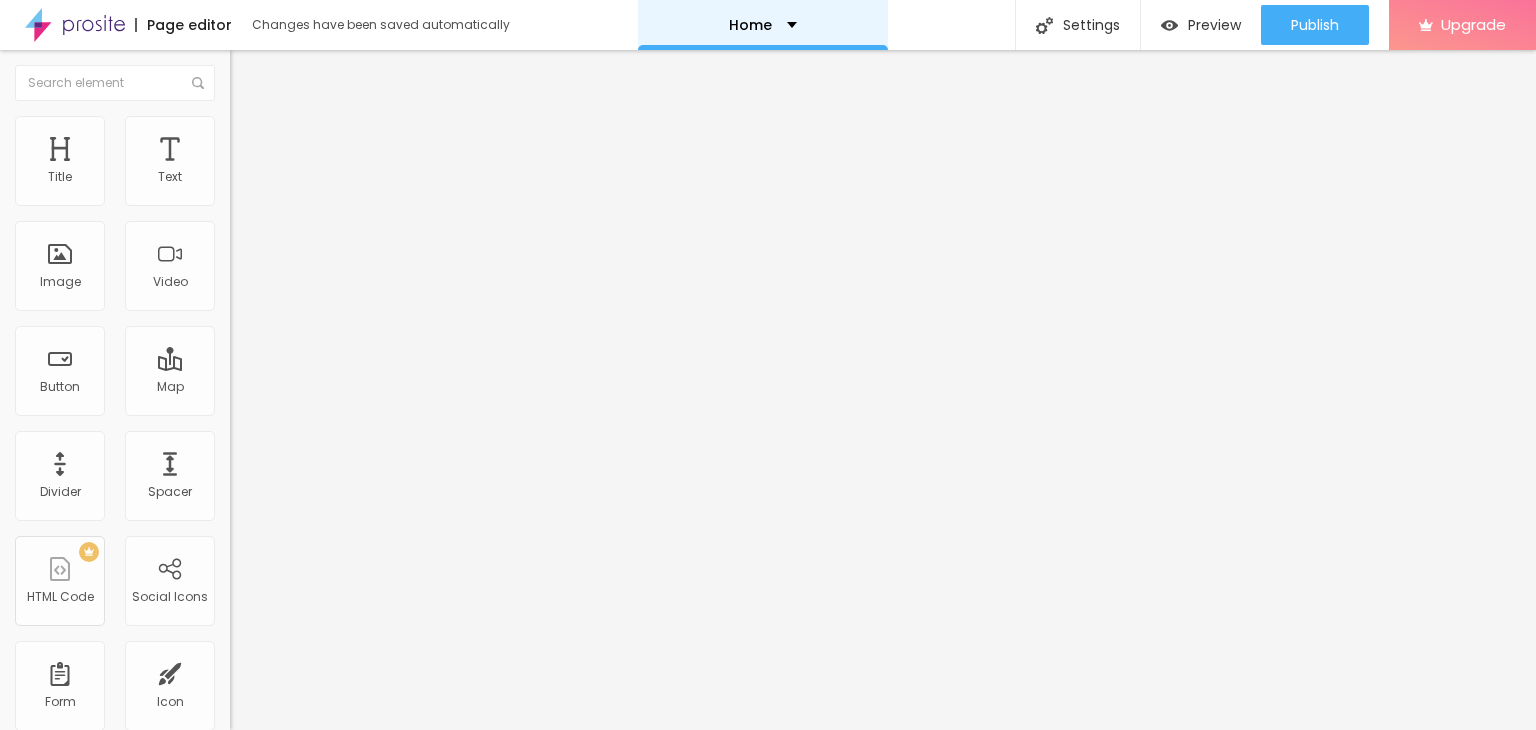 click on "Home" at bounding box center (763, 25) 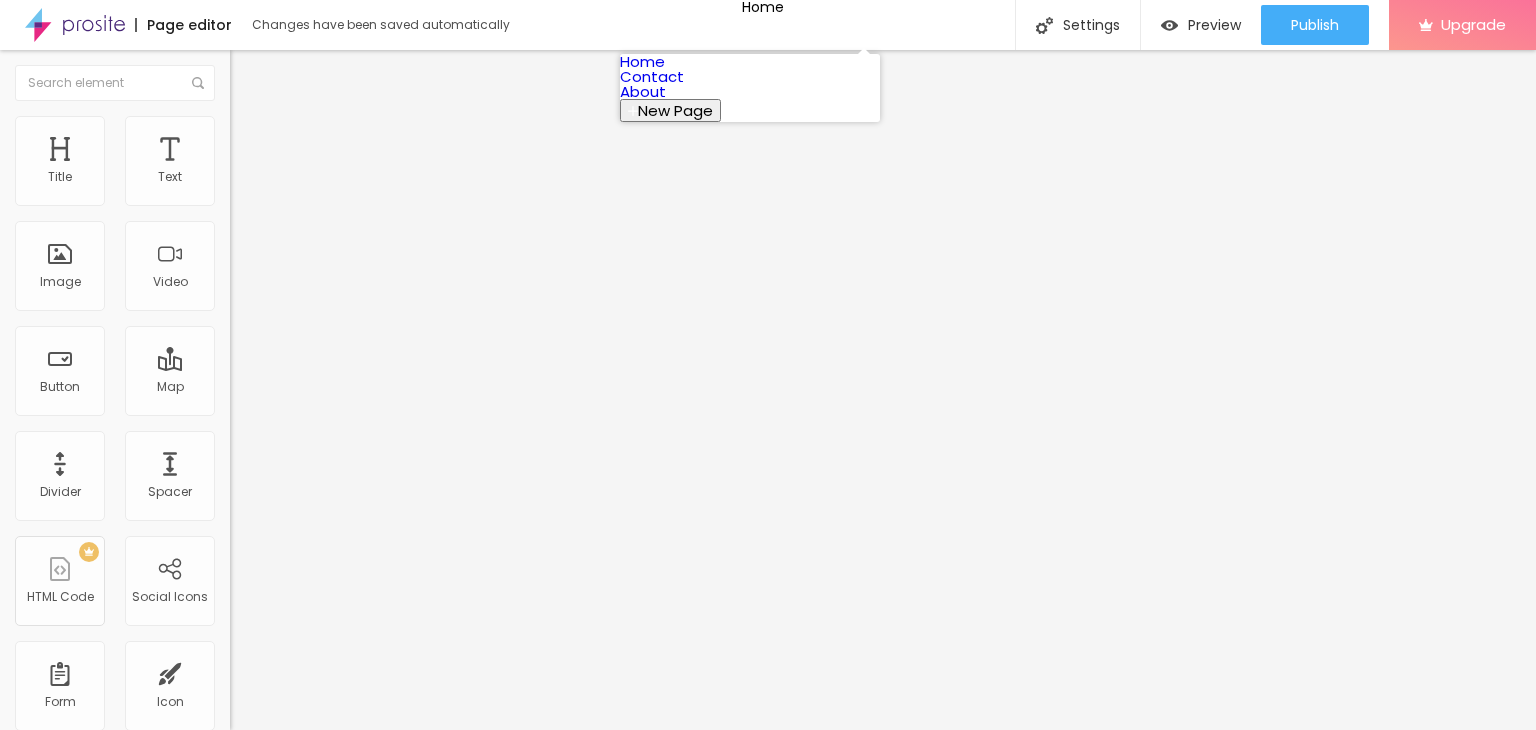 click on "Home" at bounding box center [642, 61] 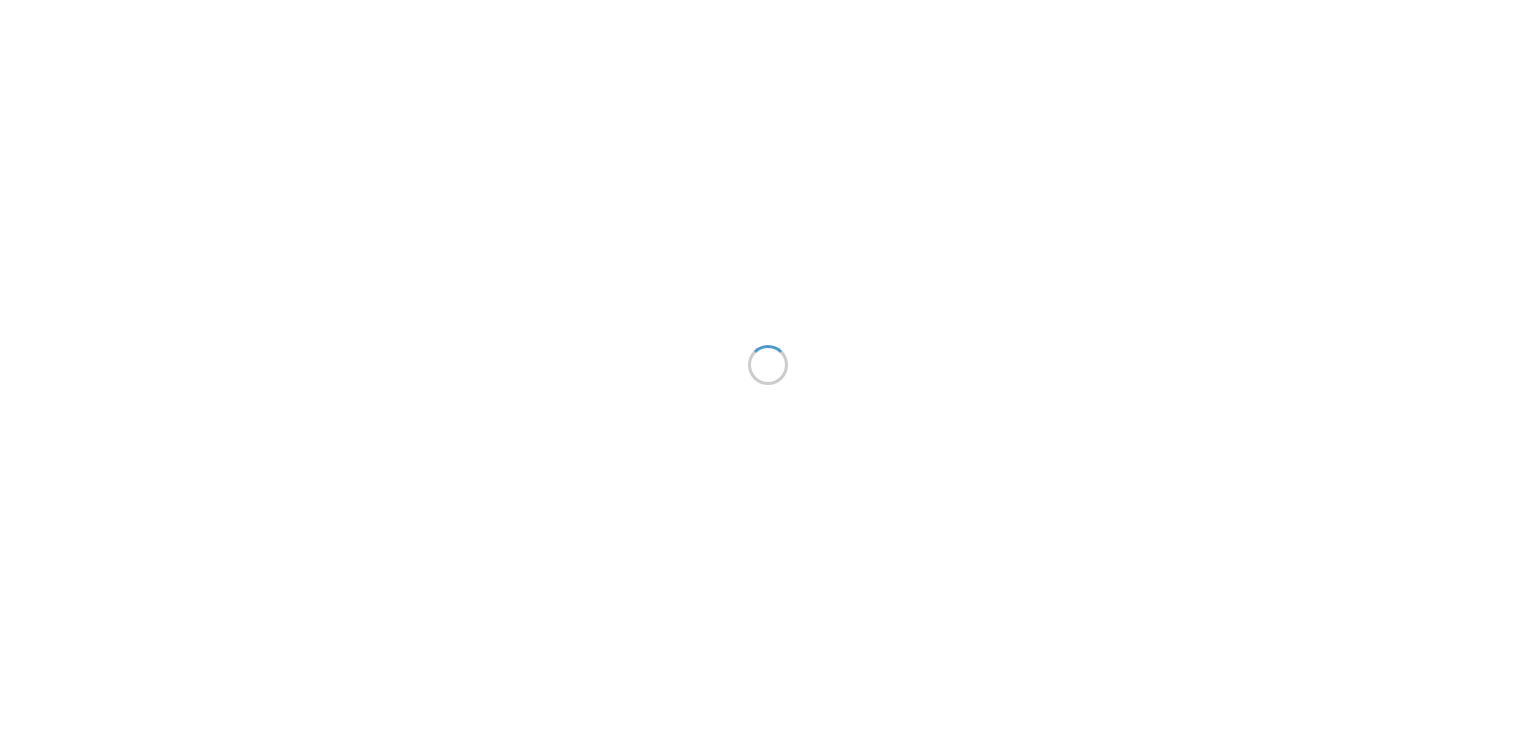 scroll, scrollTop: 0, scrollLeft: 0, axis: both 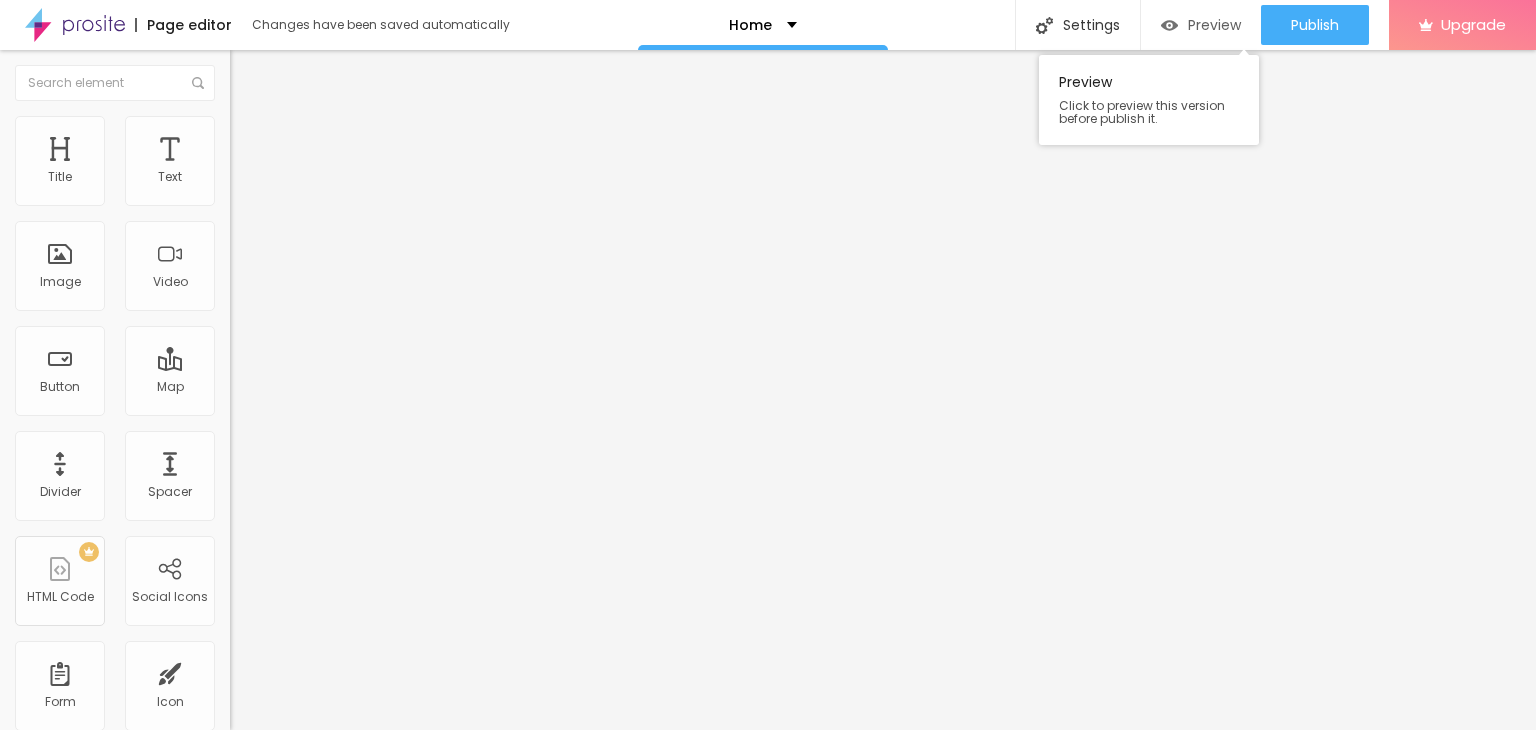 click on "Preview" at bounding box center [1214, 25] 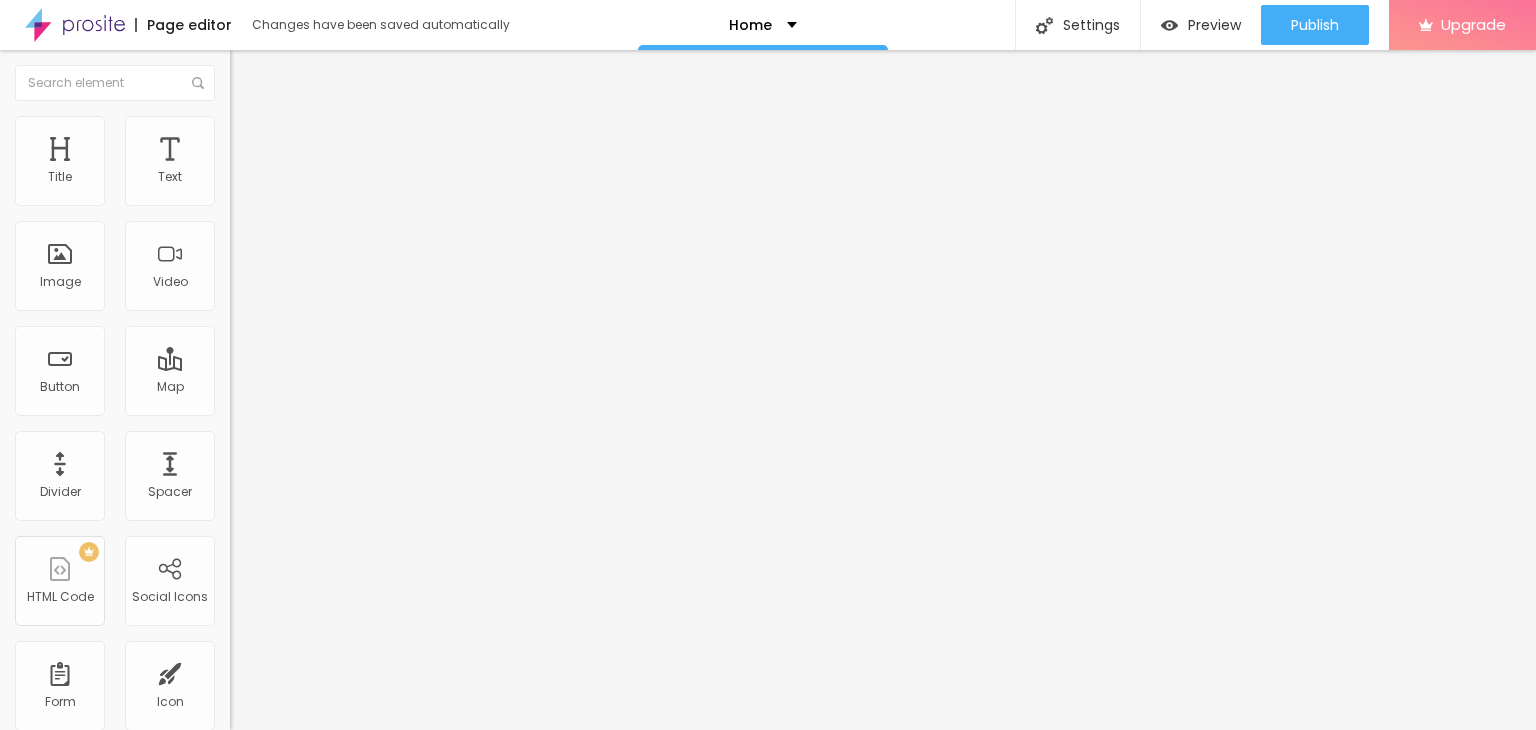 click at bounding box center (253, 73) 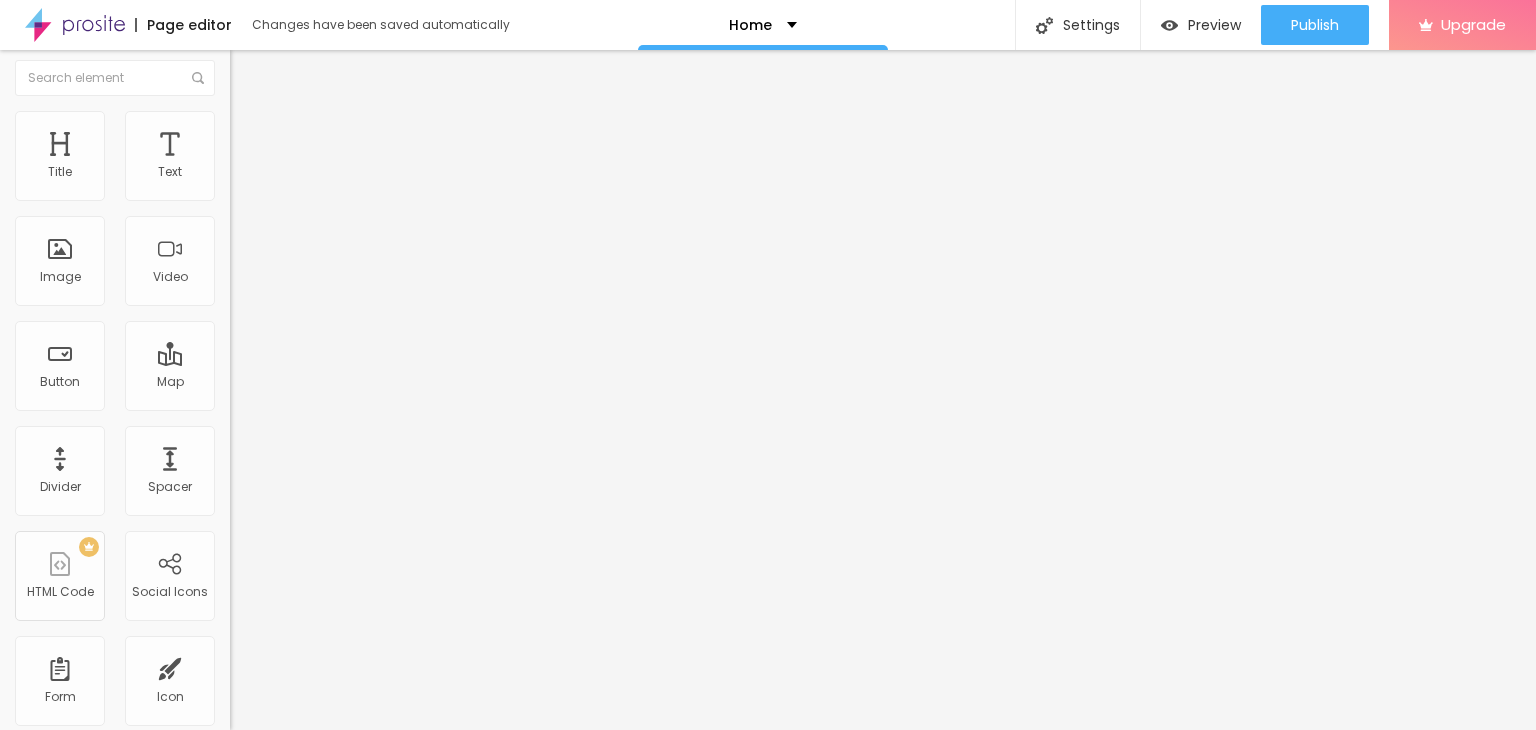 scroll, scrollTop: 0, scrollLeft: 0, axis: both 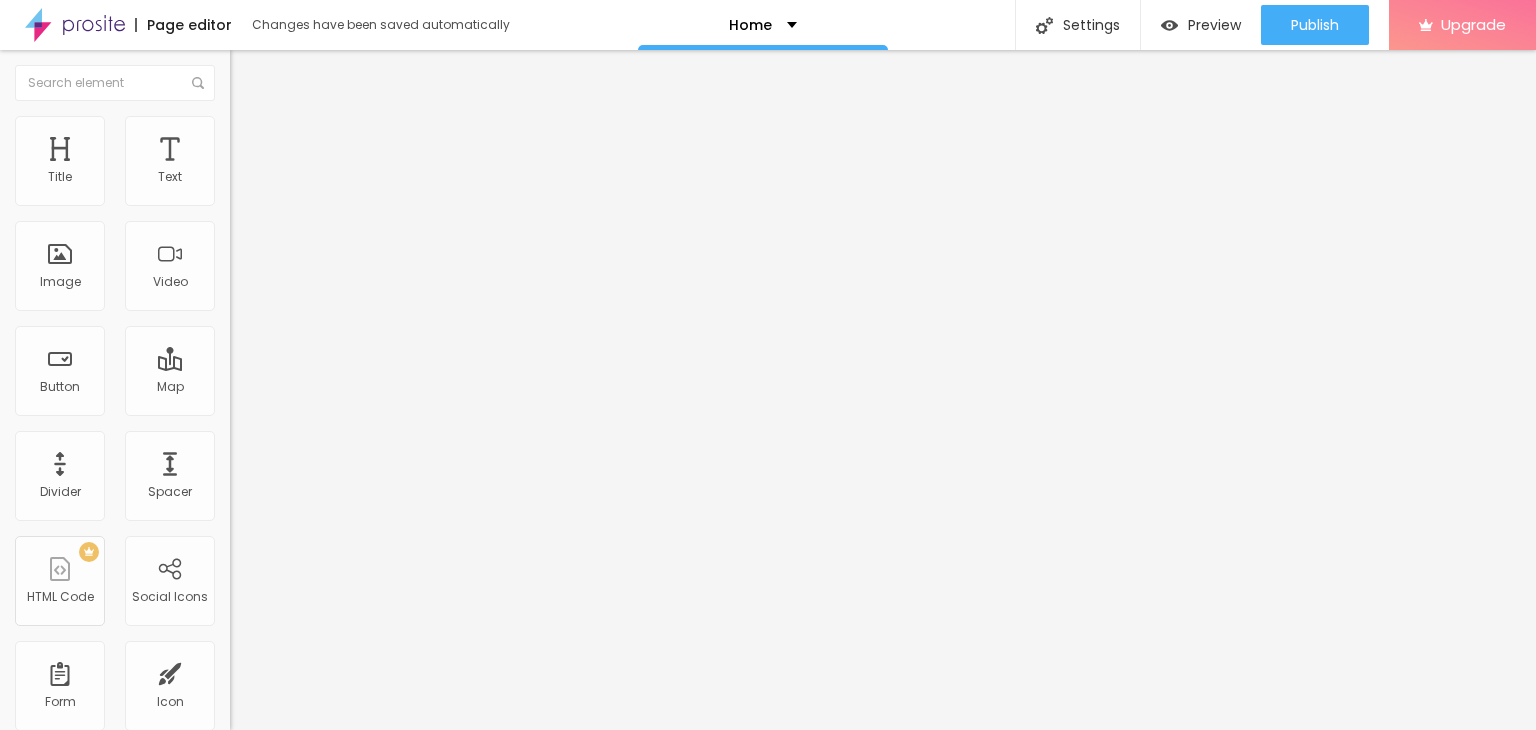 click on "Content" at bounding box center (272, 109) 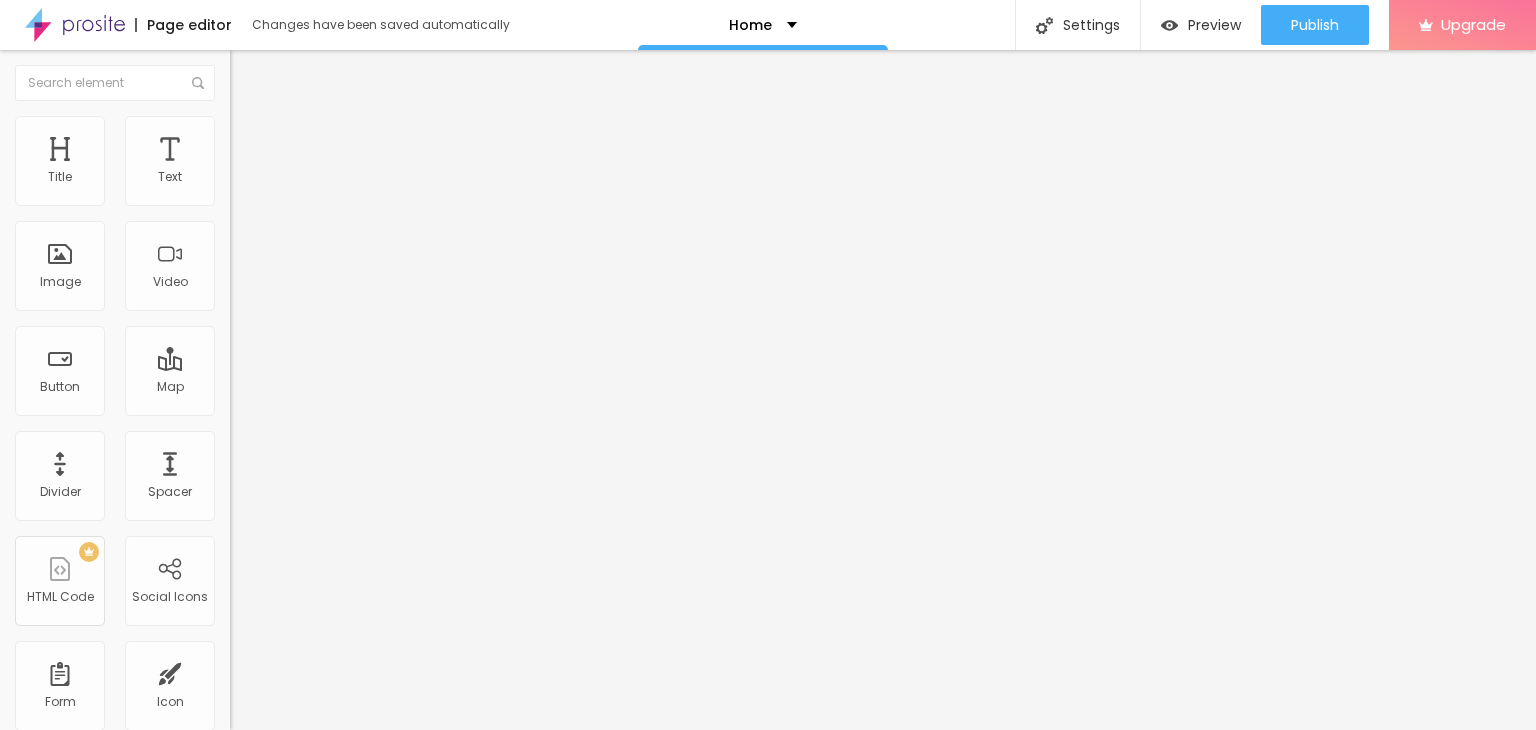 click on "Style" at bounding box center [262, 129] 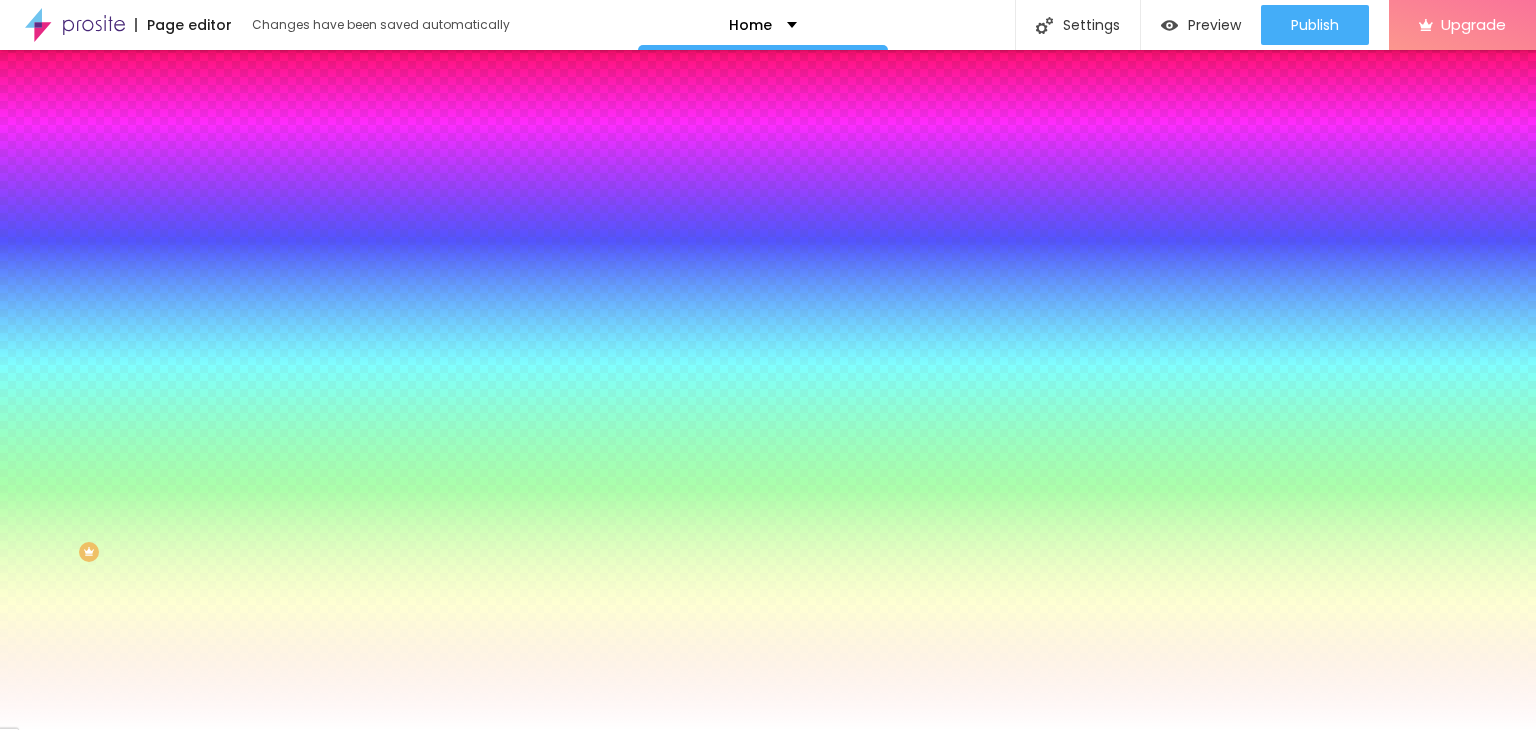 click on "#FFFFFF" at bounding box center (350, 282) 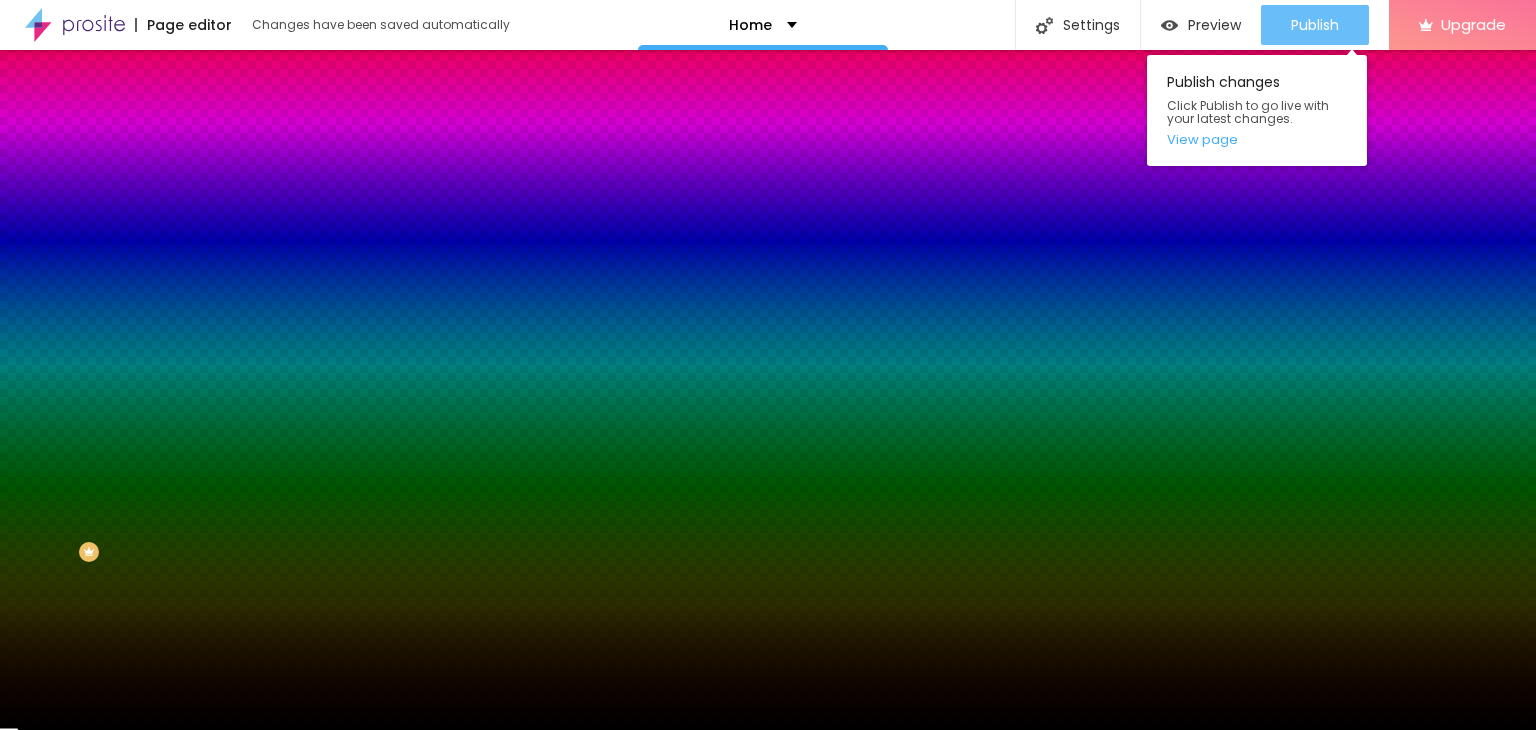type on "#0000" 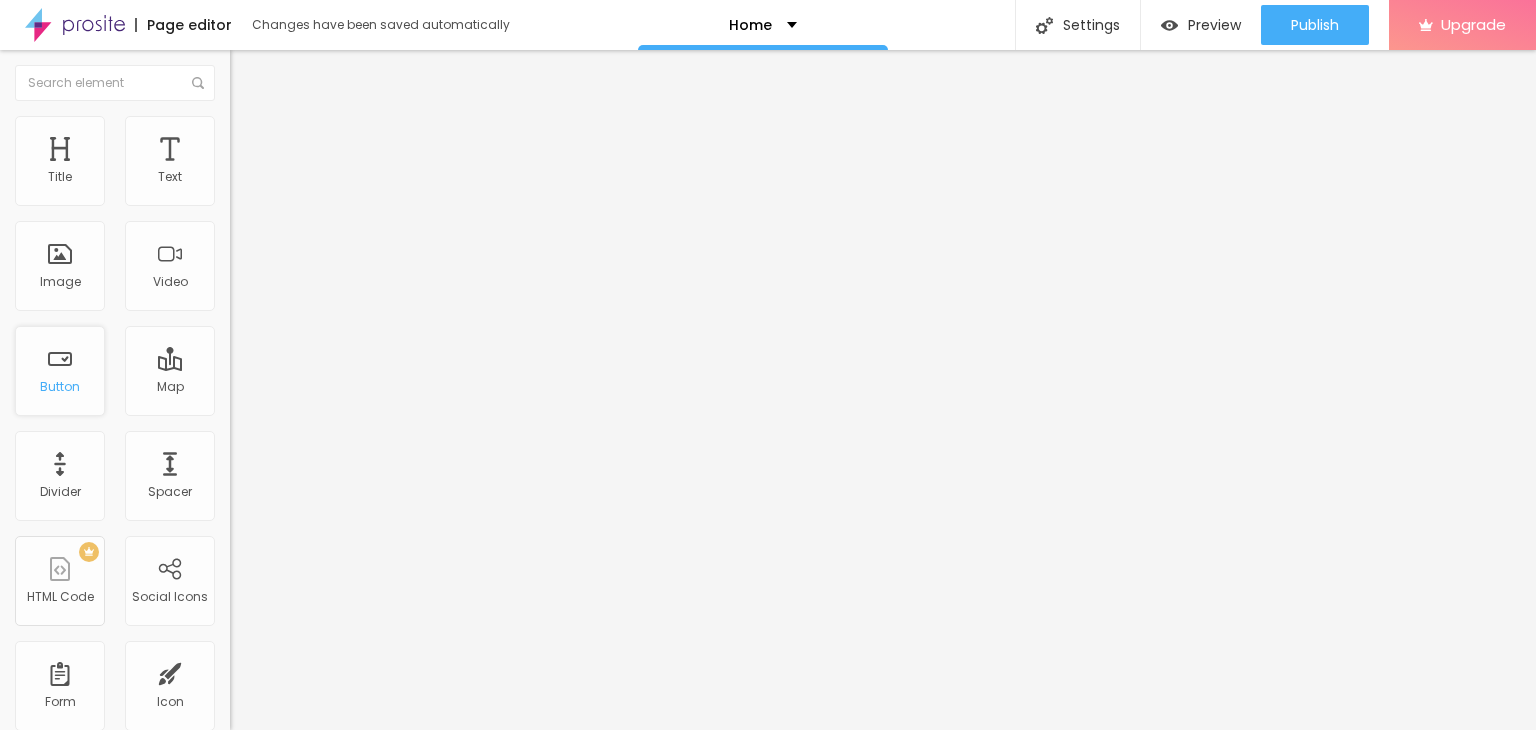 click on "Button" at bounding box center (60, 387) 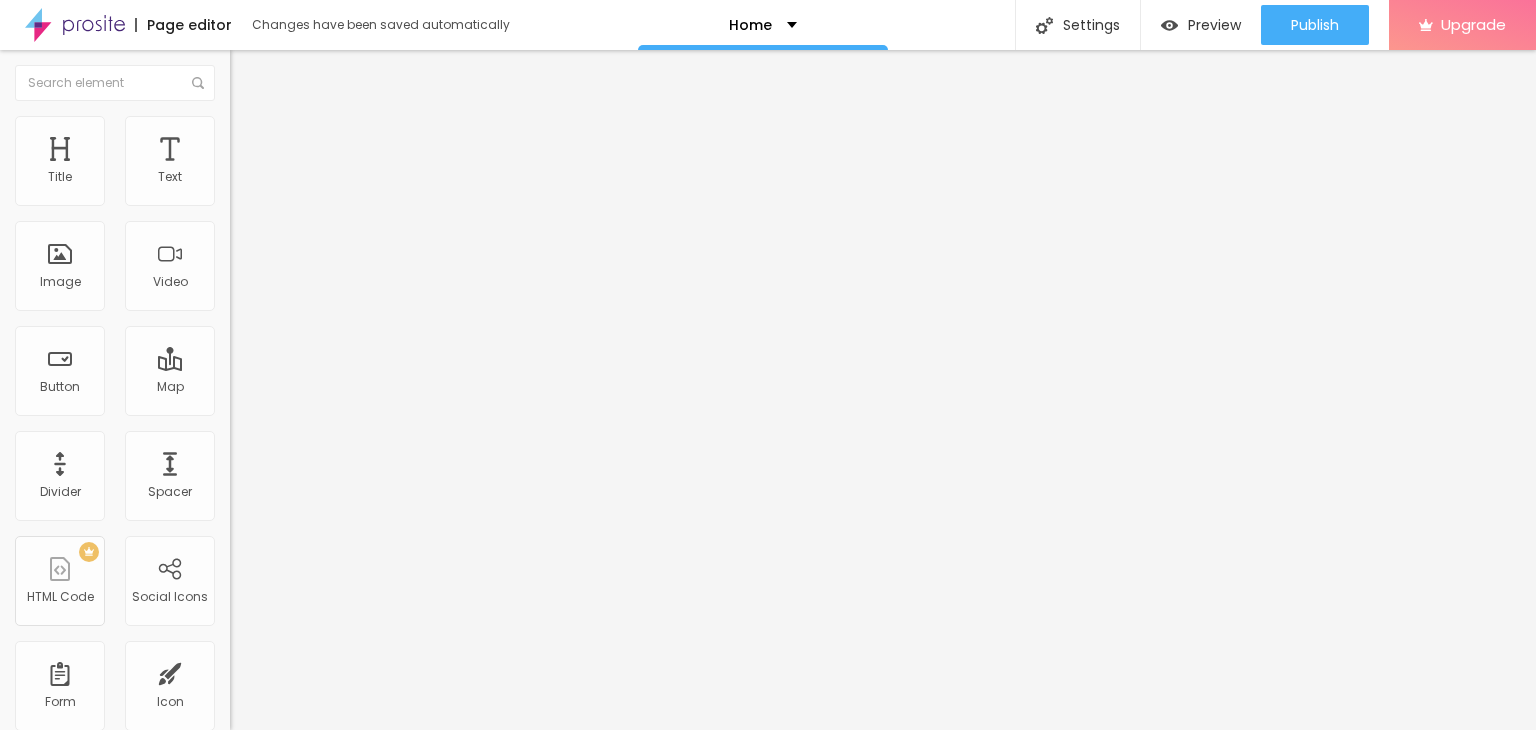 click on "Click me" at bounding box center [350, 178] 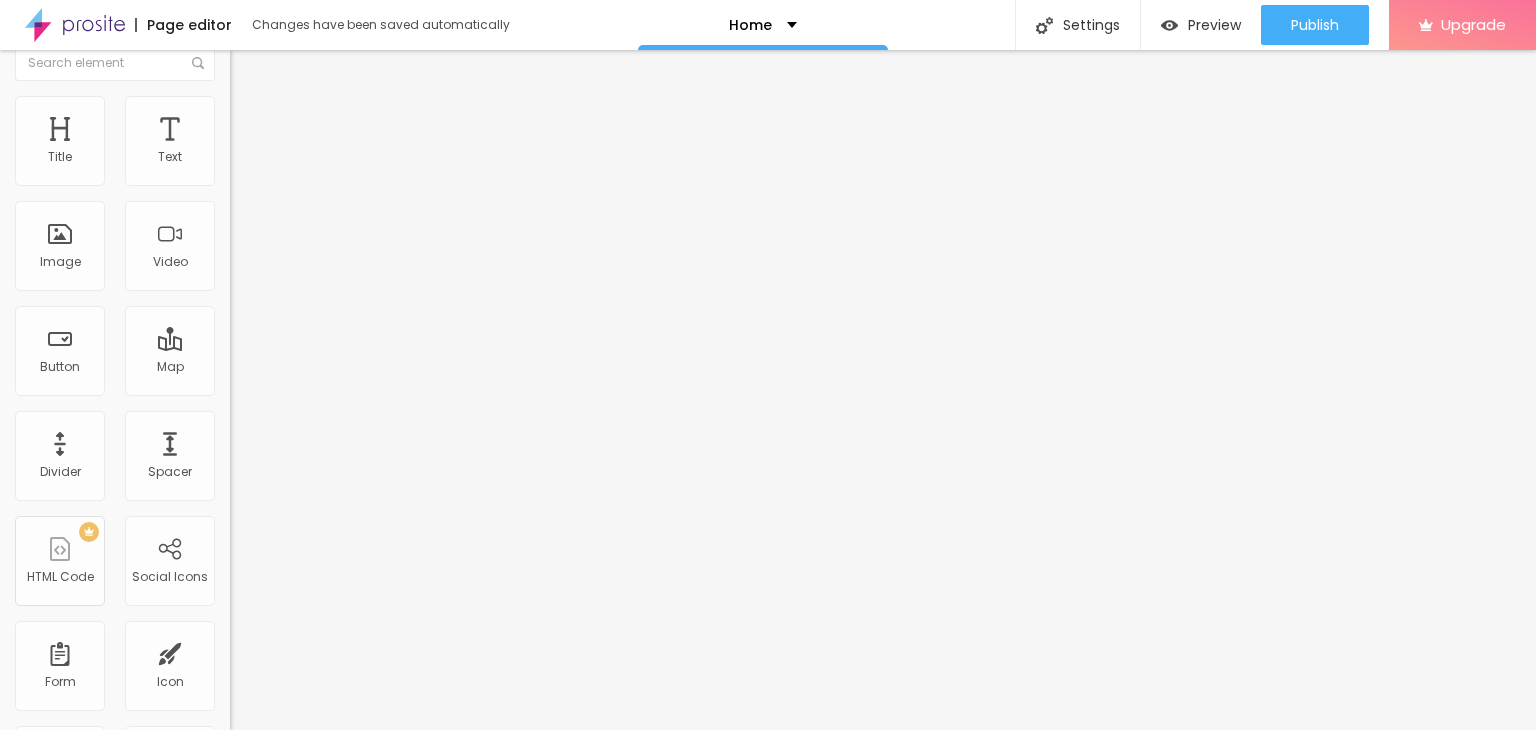 scroll, scrollTop: 0, scrollLeft: 0, axis: both 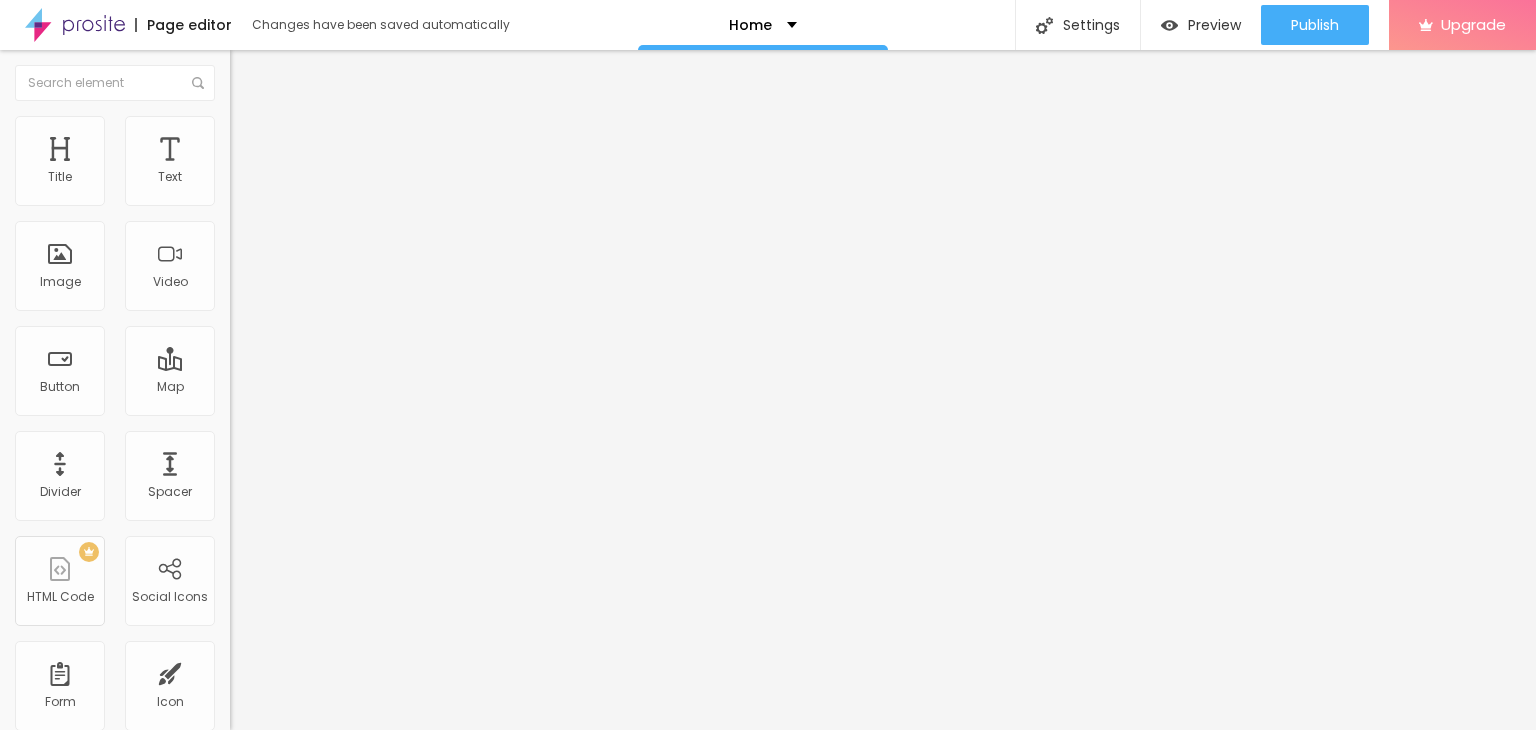 click on "Click me" at bounding box center (350, 178) 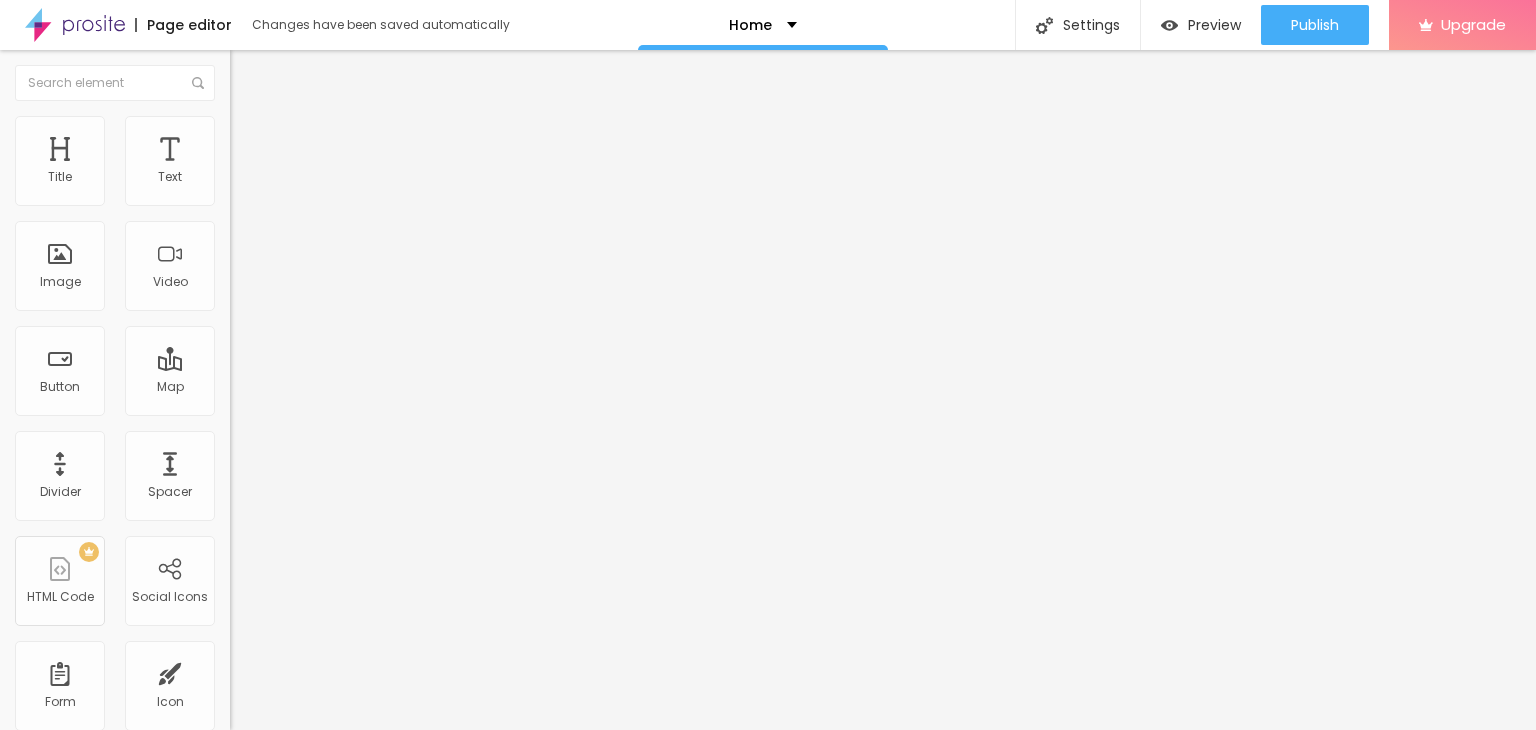 type on "Blog" 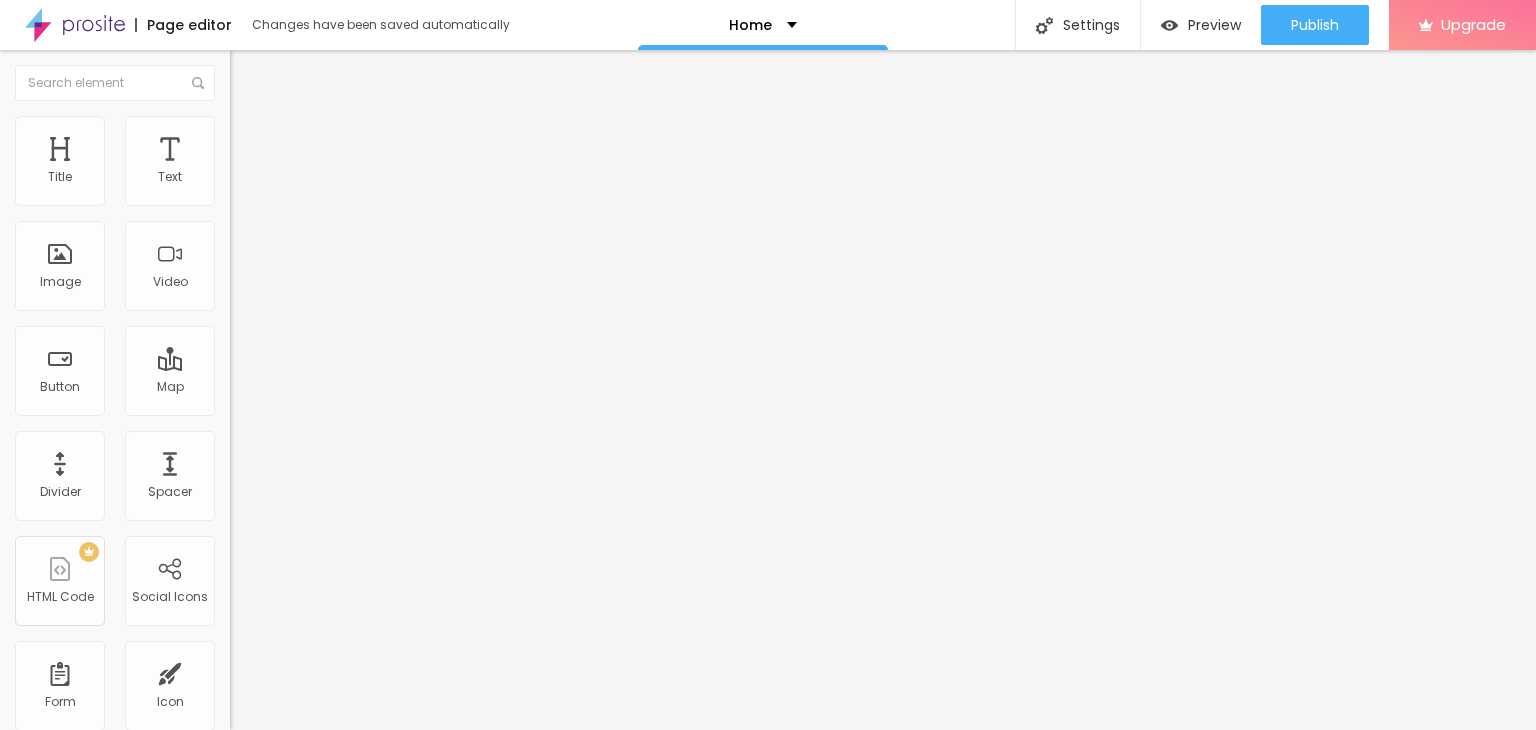 click on "Click me" at bounding box center [350, 178] 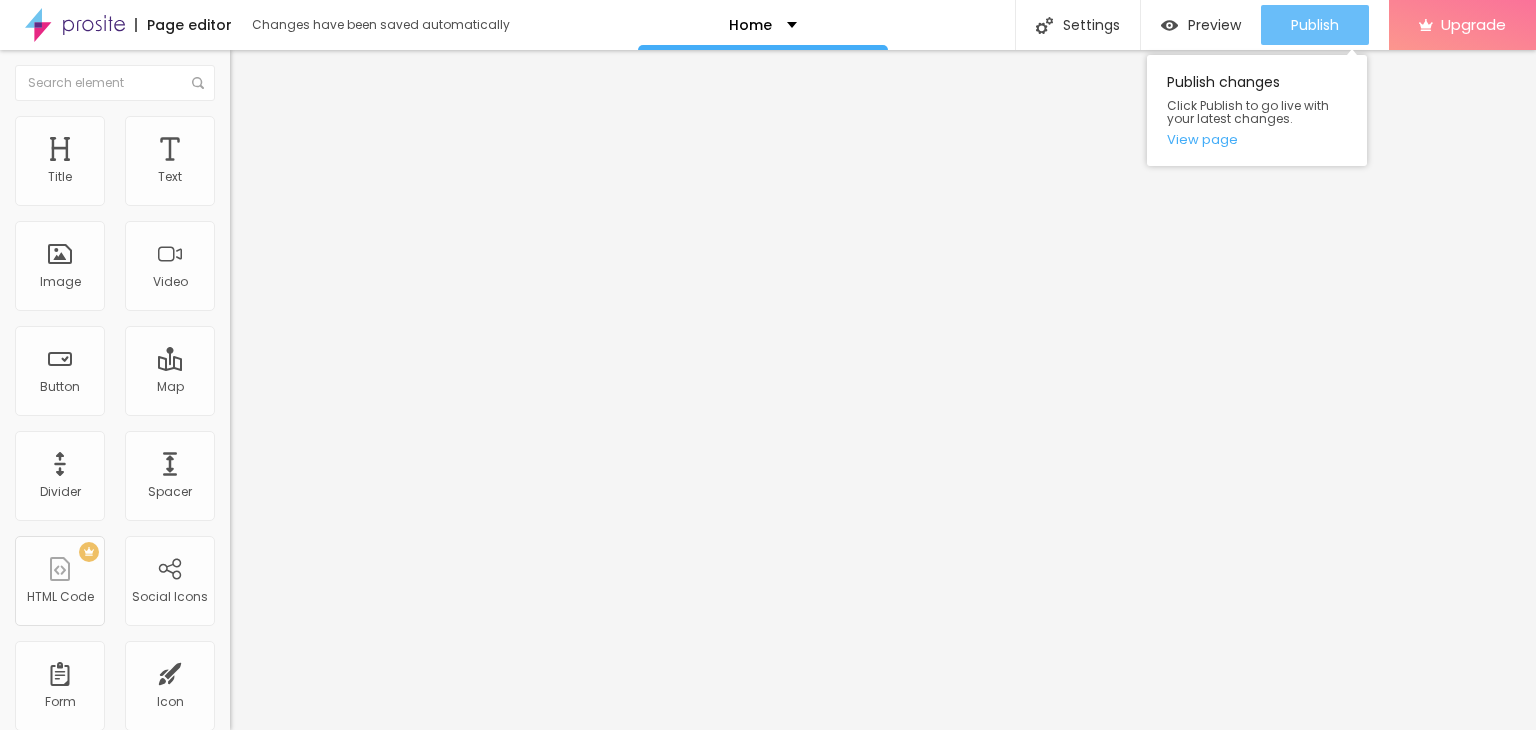click on "Publish" at bounding box center (1315, 25) 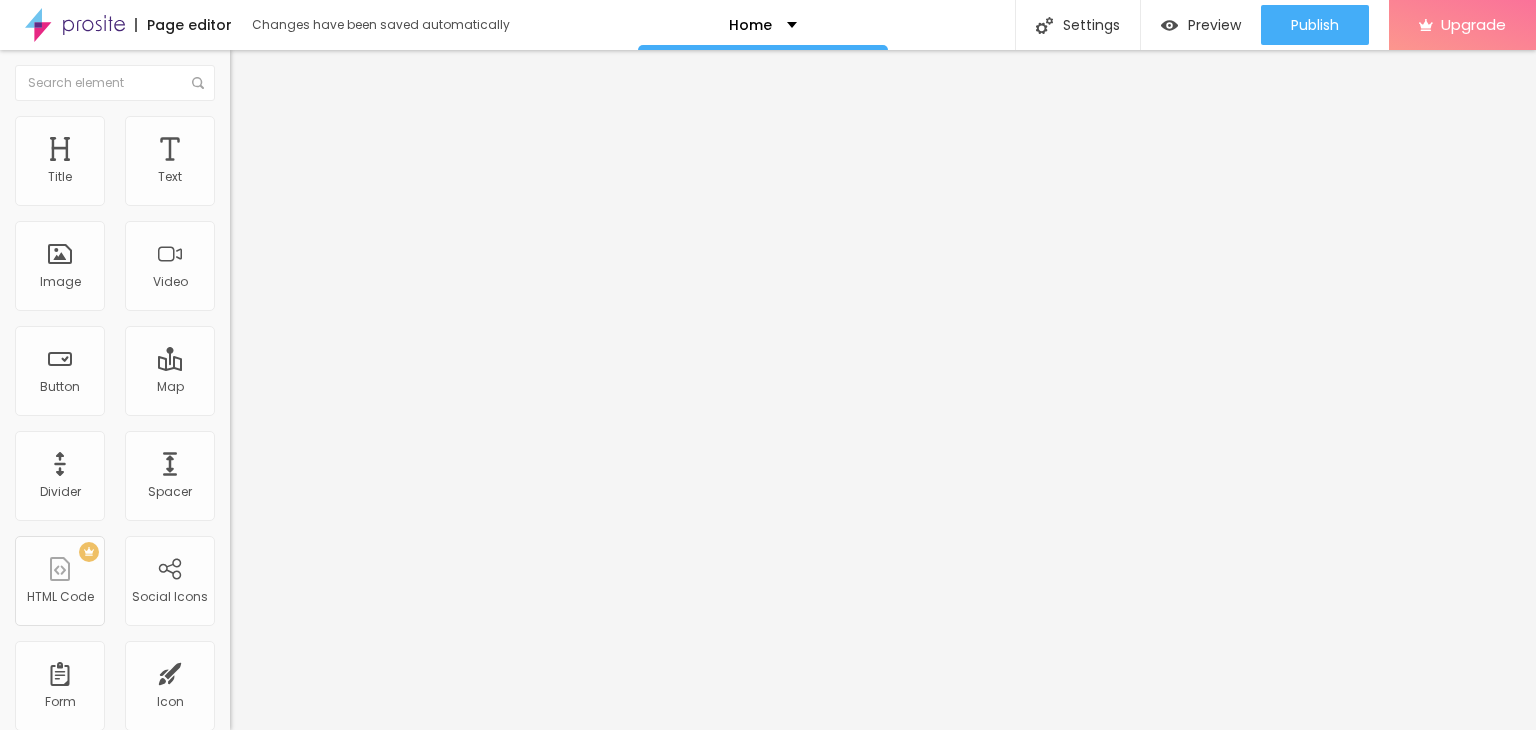 click on "https://" at bounding box center (350, 402) 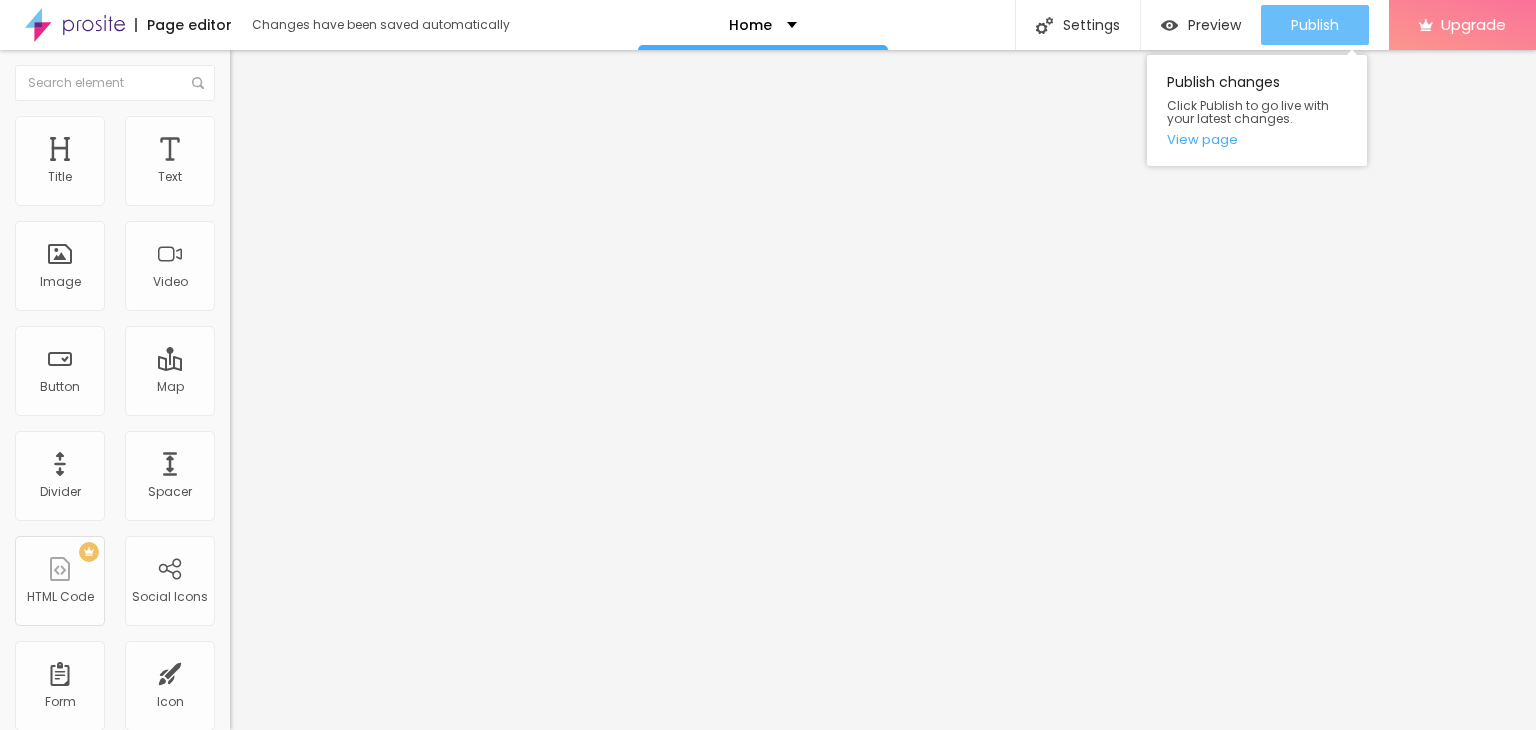 type on "https://[EMAIL]/contact" 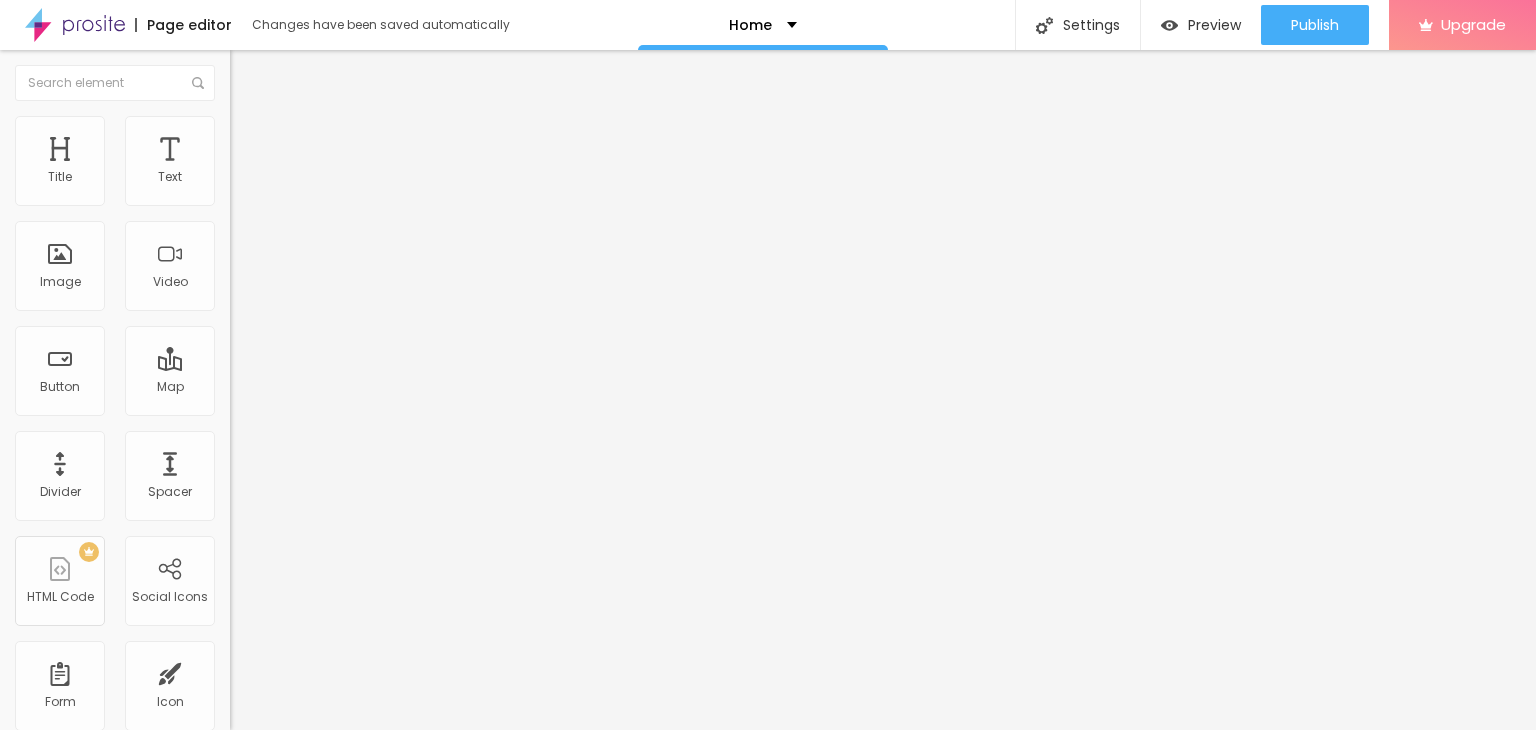click on "https://" at bounding box center (350, 402) 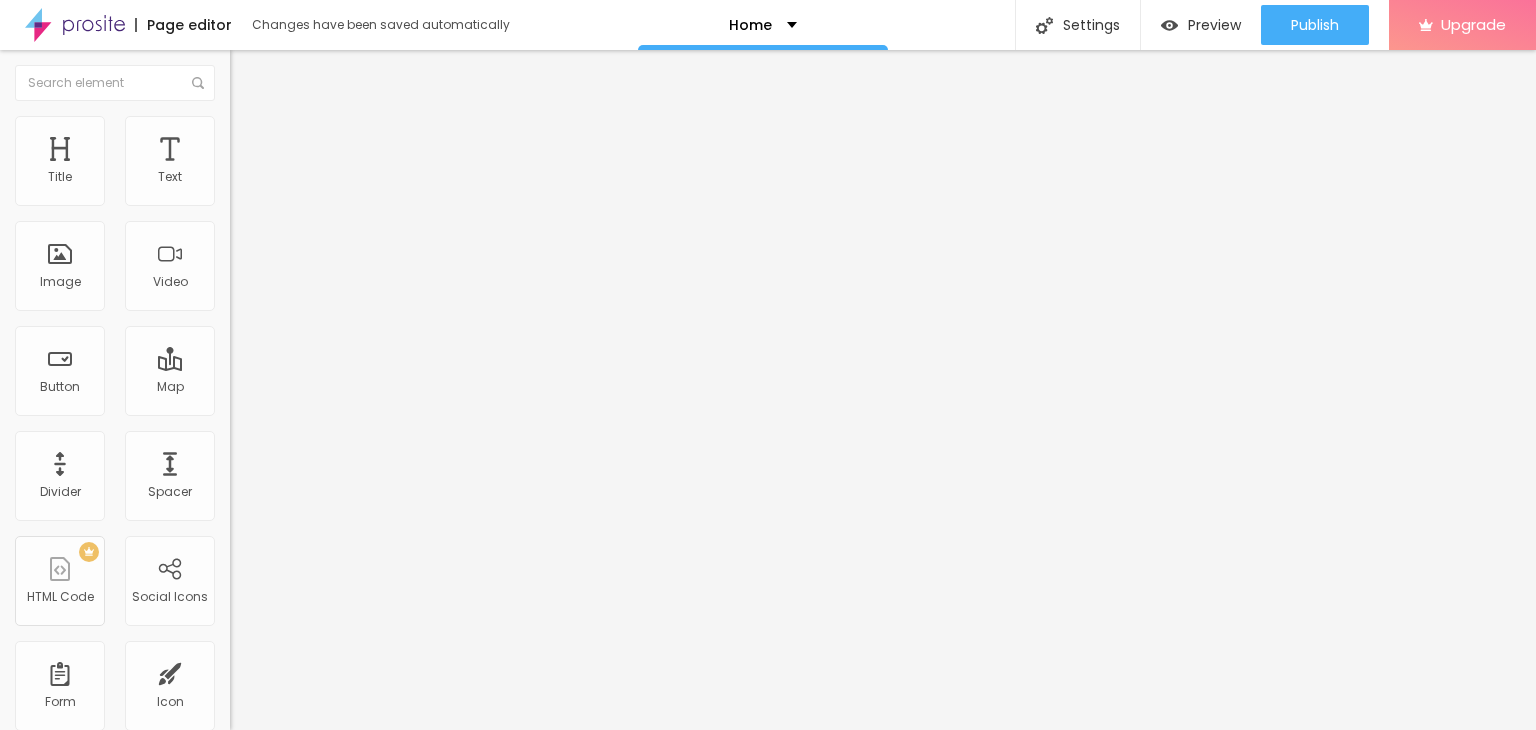 scroll, scrollTop: 0, scrollLeft: 97, axis: horizontal 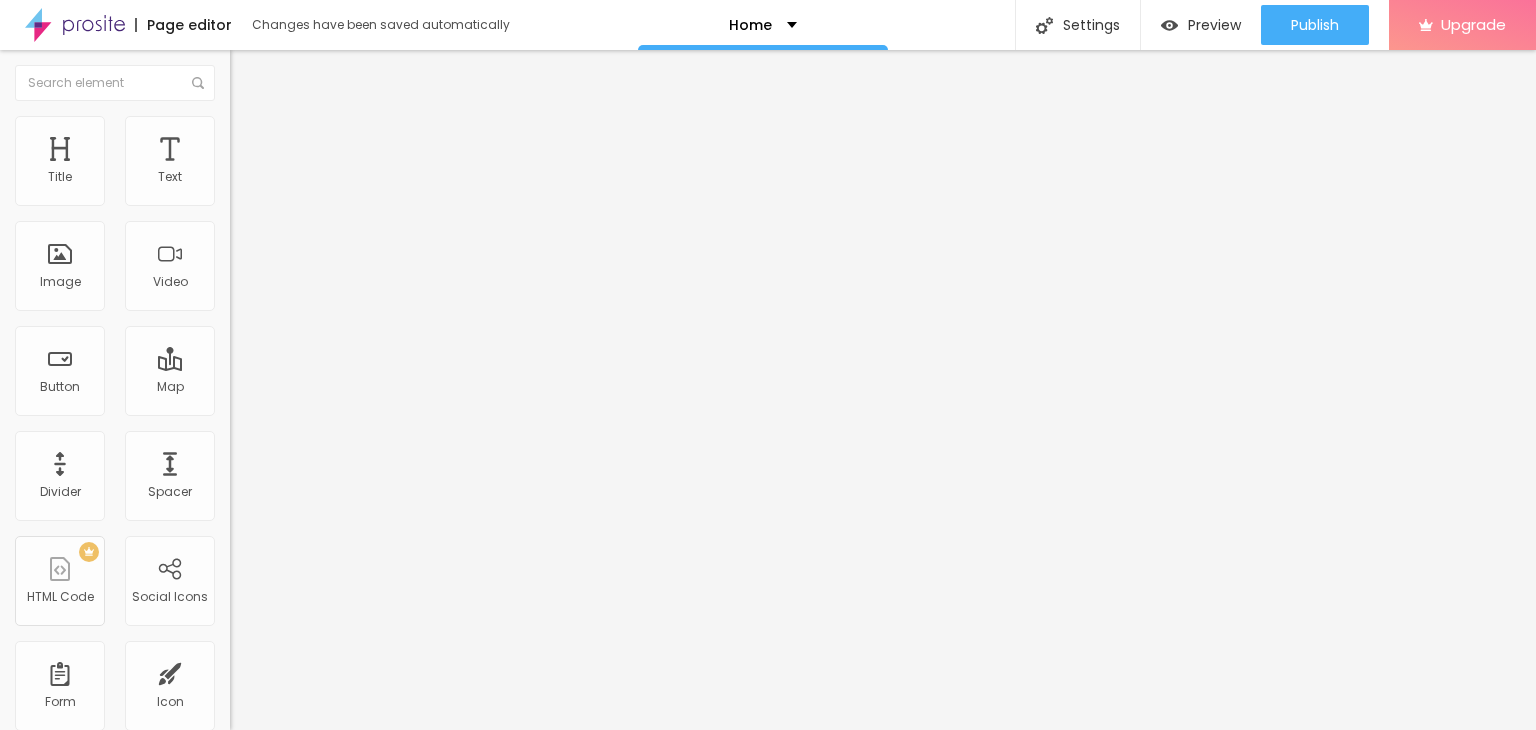 drag, startPoint x: 136, startPoint y: 411, endPoint x: 208, endPoint y: 410, distance: 72.00694 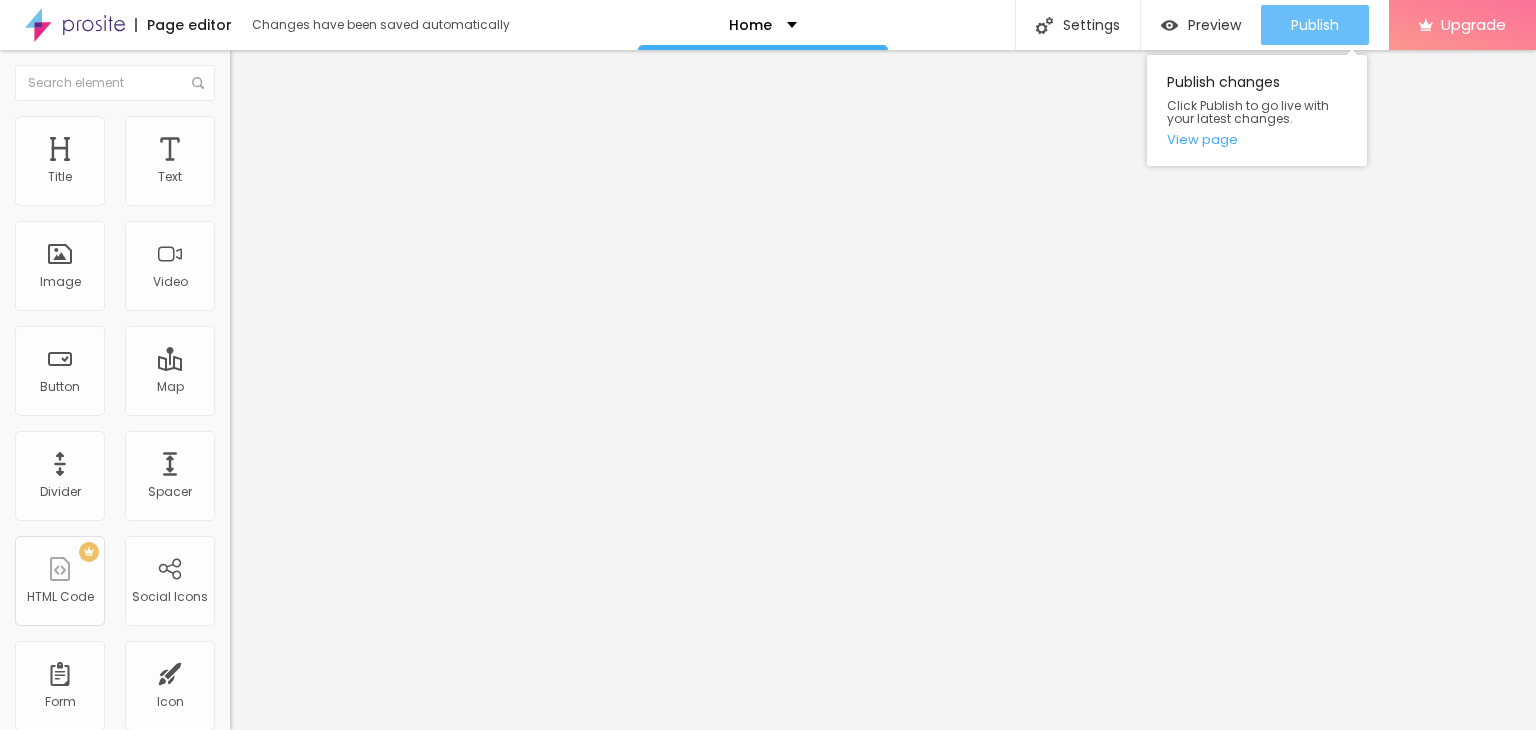click on "Publish" at bounding box center (1315, 25) 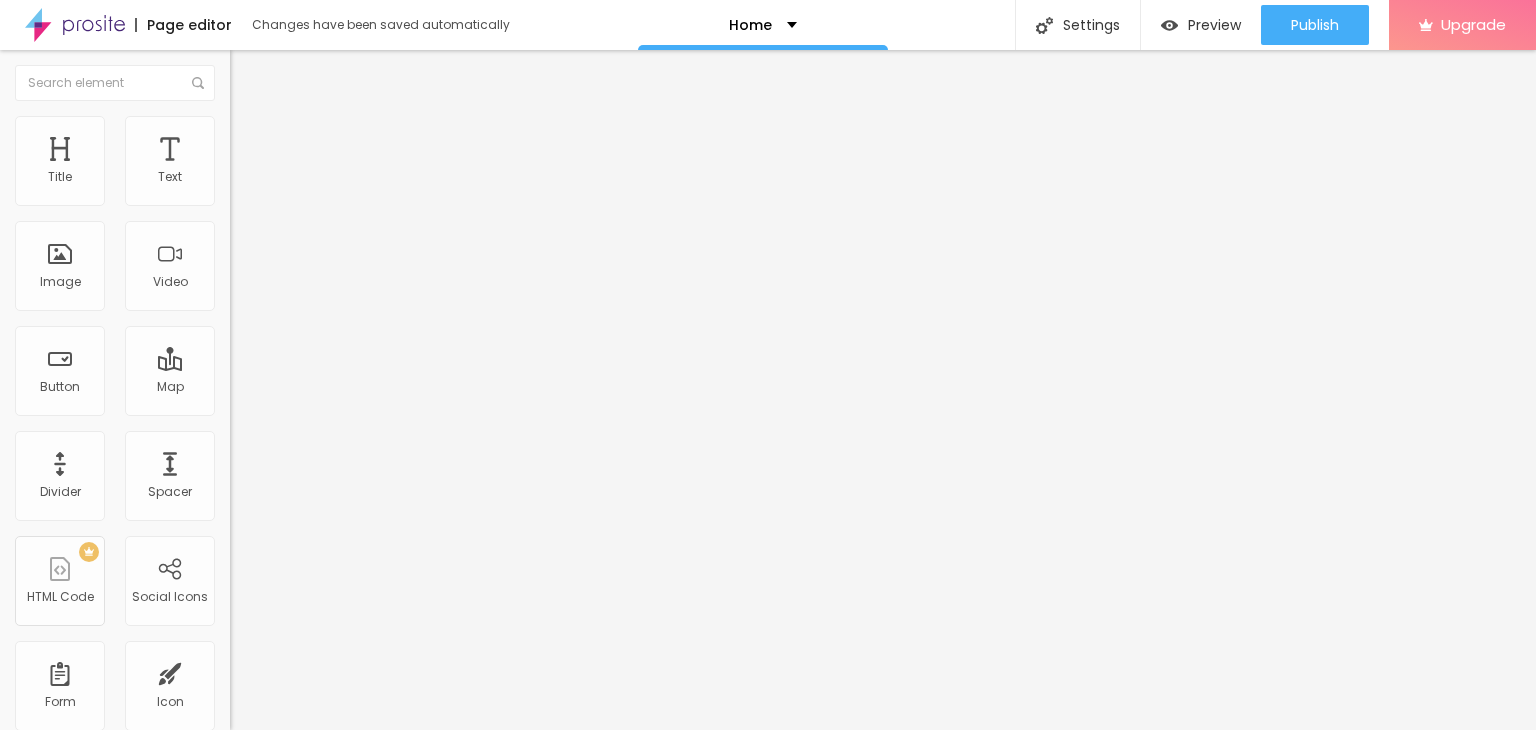click on "https://prosite.alboompro.com/content/blog/" at bounding box center (350, 402) 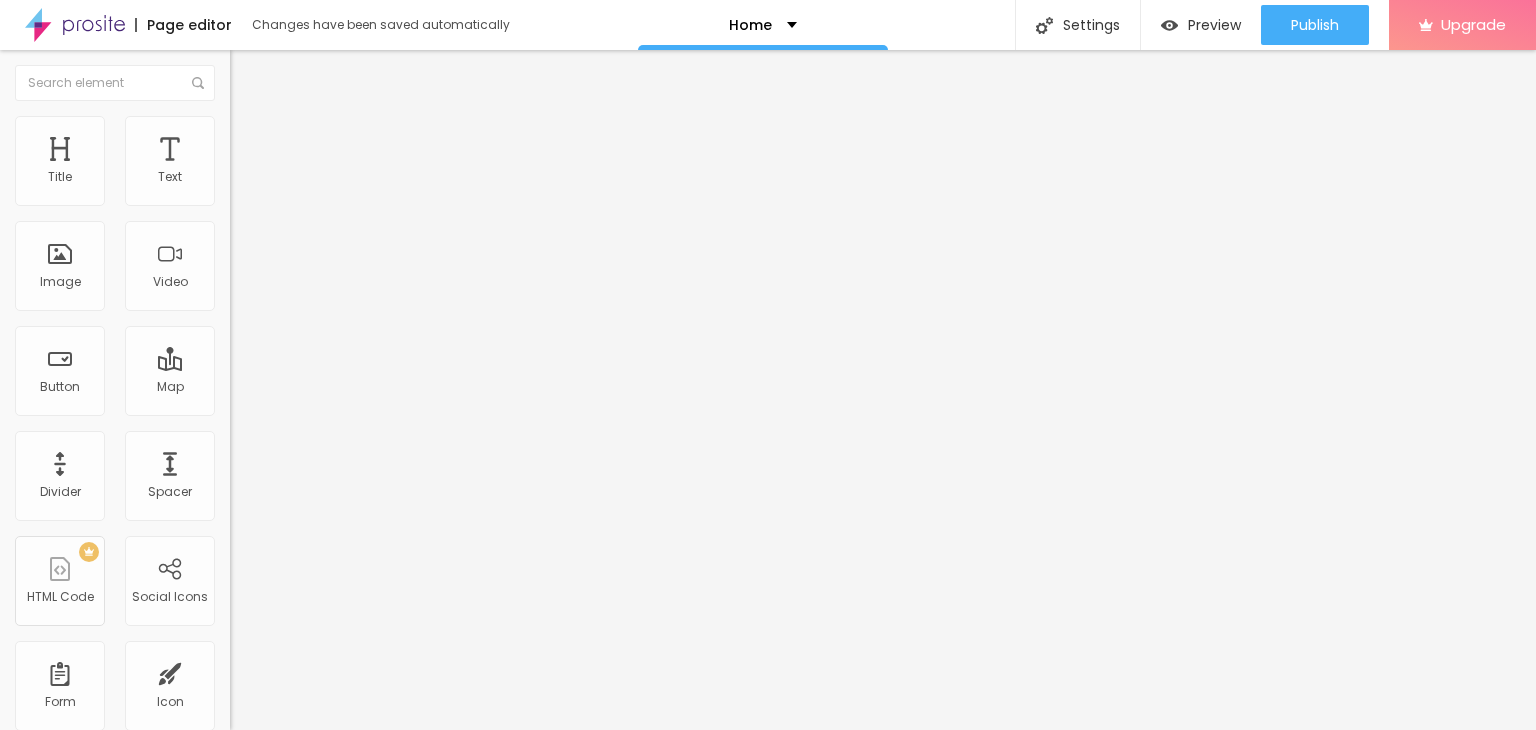scroll, scrollTop: 0, scrollLeft: 97, axis: horizontal 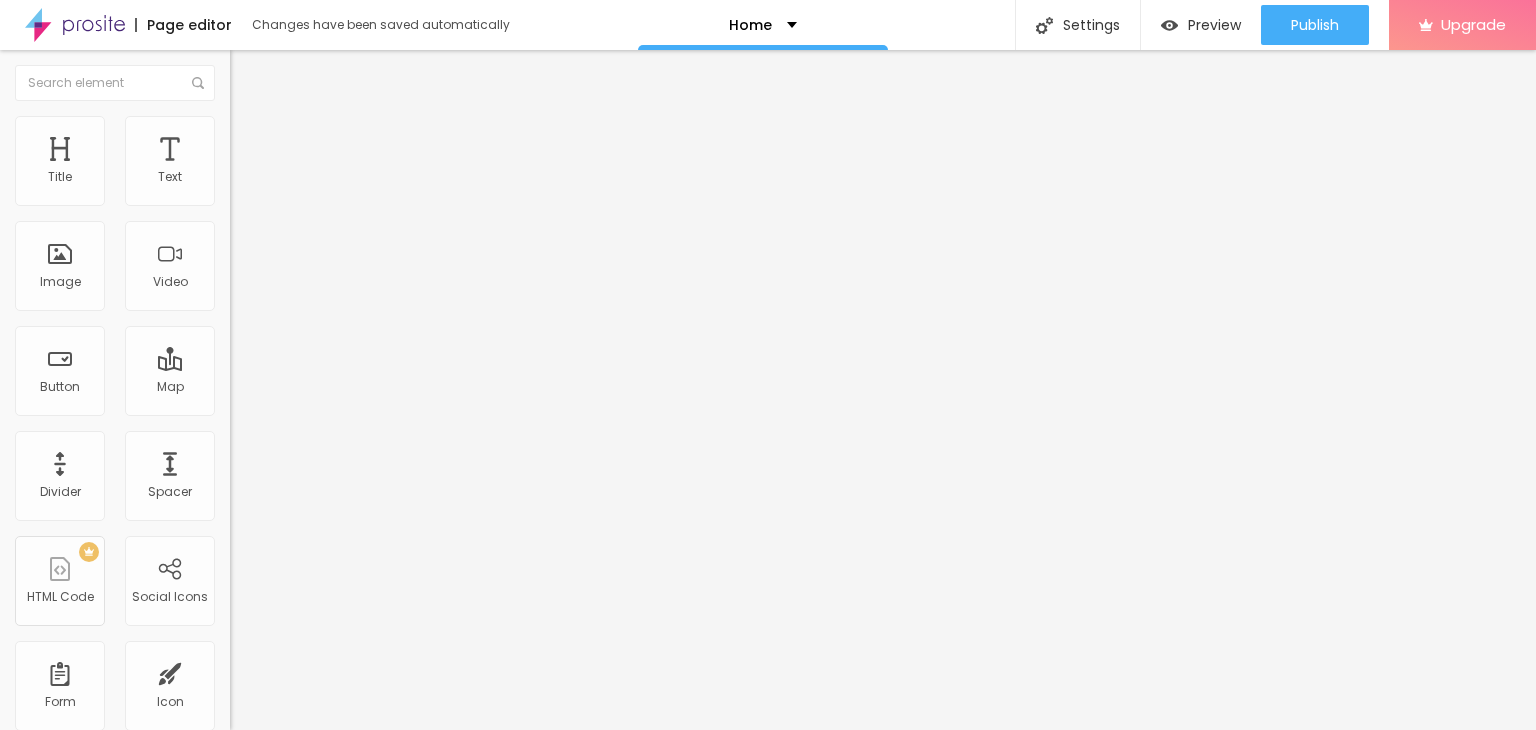 click on "Text Blog Align Size Default Small Default Big Link URL https://prosite.alboompro.com/content/blog/ Open in new tab" at bounding box center [345, 301] 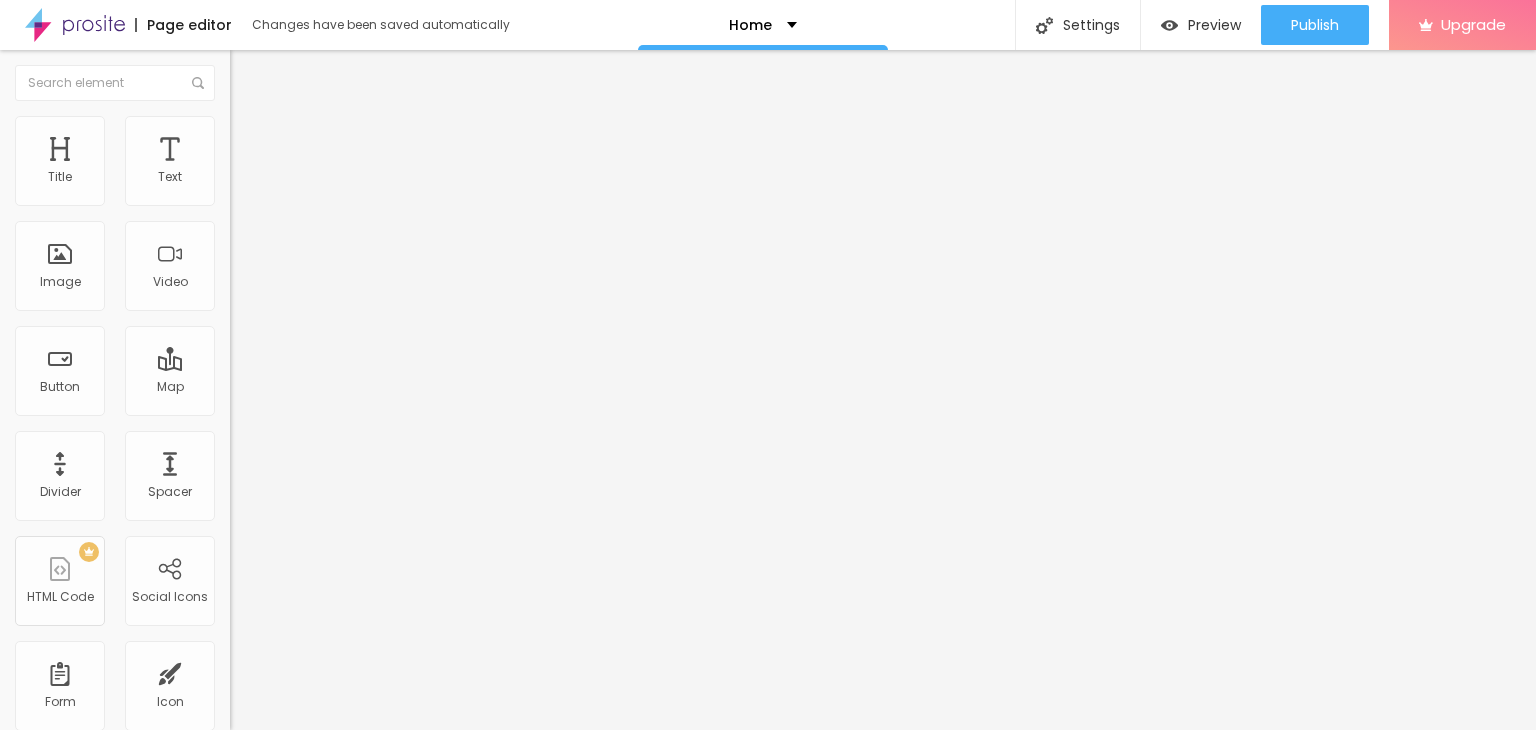 drag, startPoint x: 120, startPoint y: 417, endPoint x: 169, endPoint y: 415, distance: 49.0408 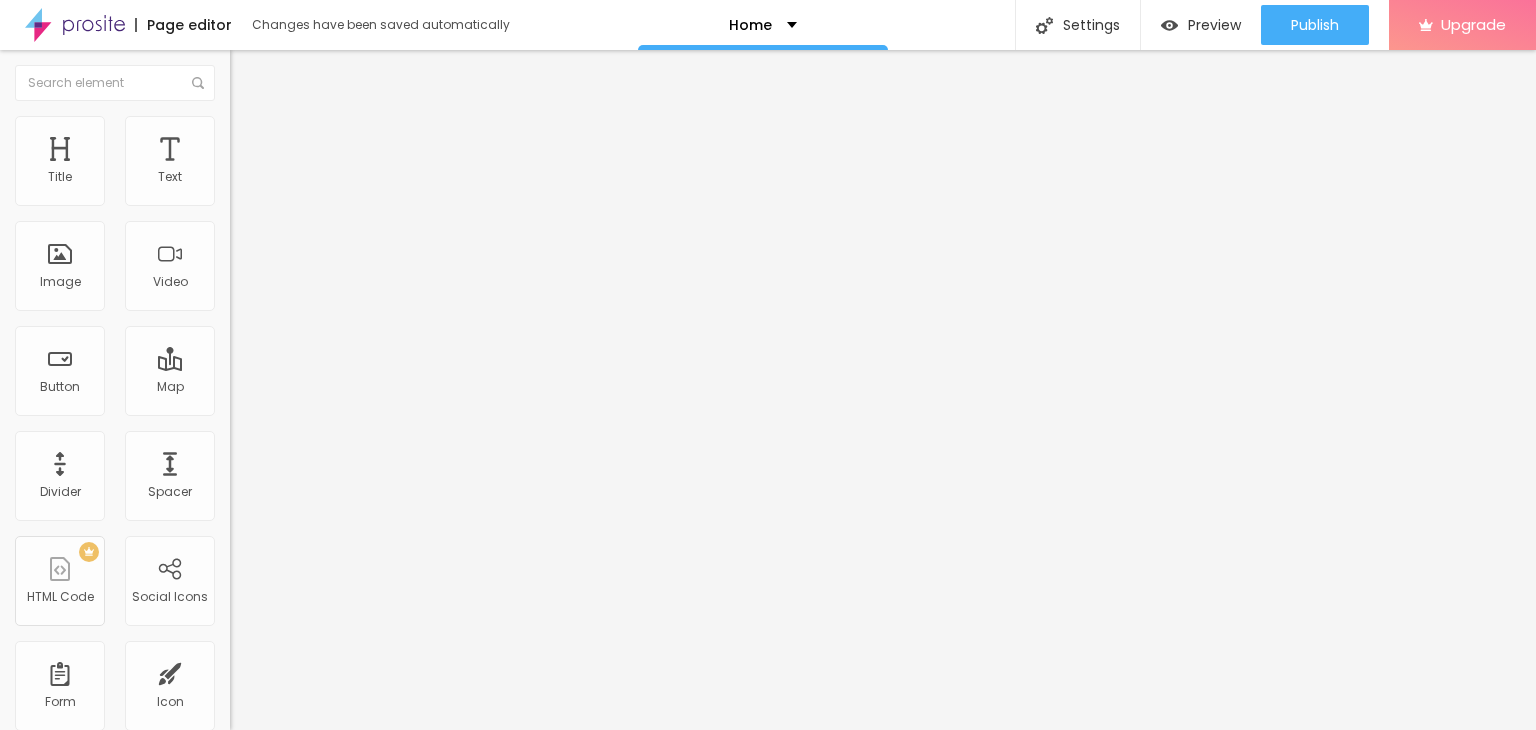 click on "https://prosite.alboompro.com/content/blog/" at bounding box center [350, 402] 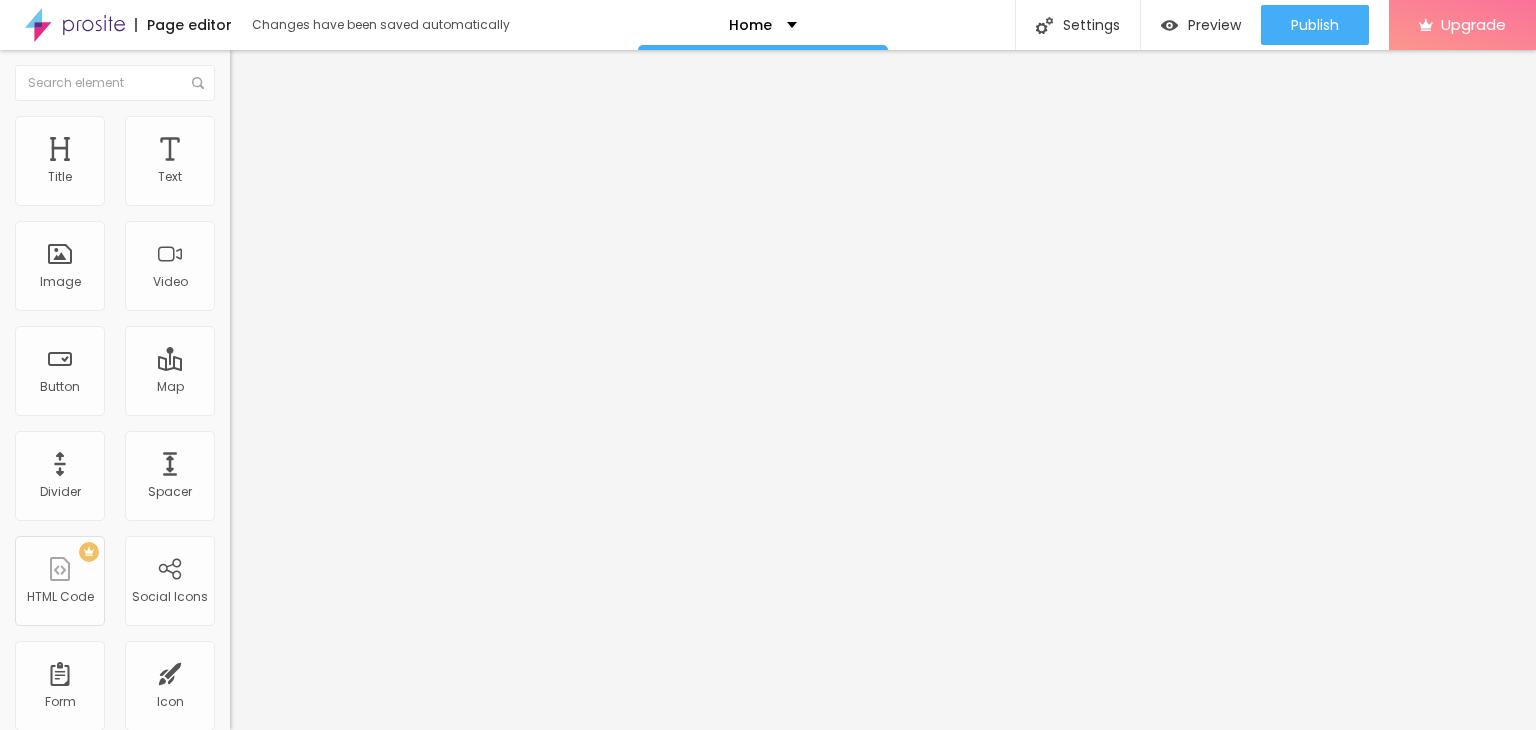 type on "https://prosite.alboompro.com/blog/" 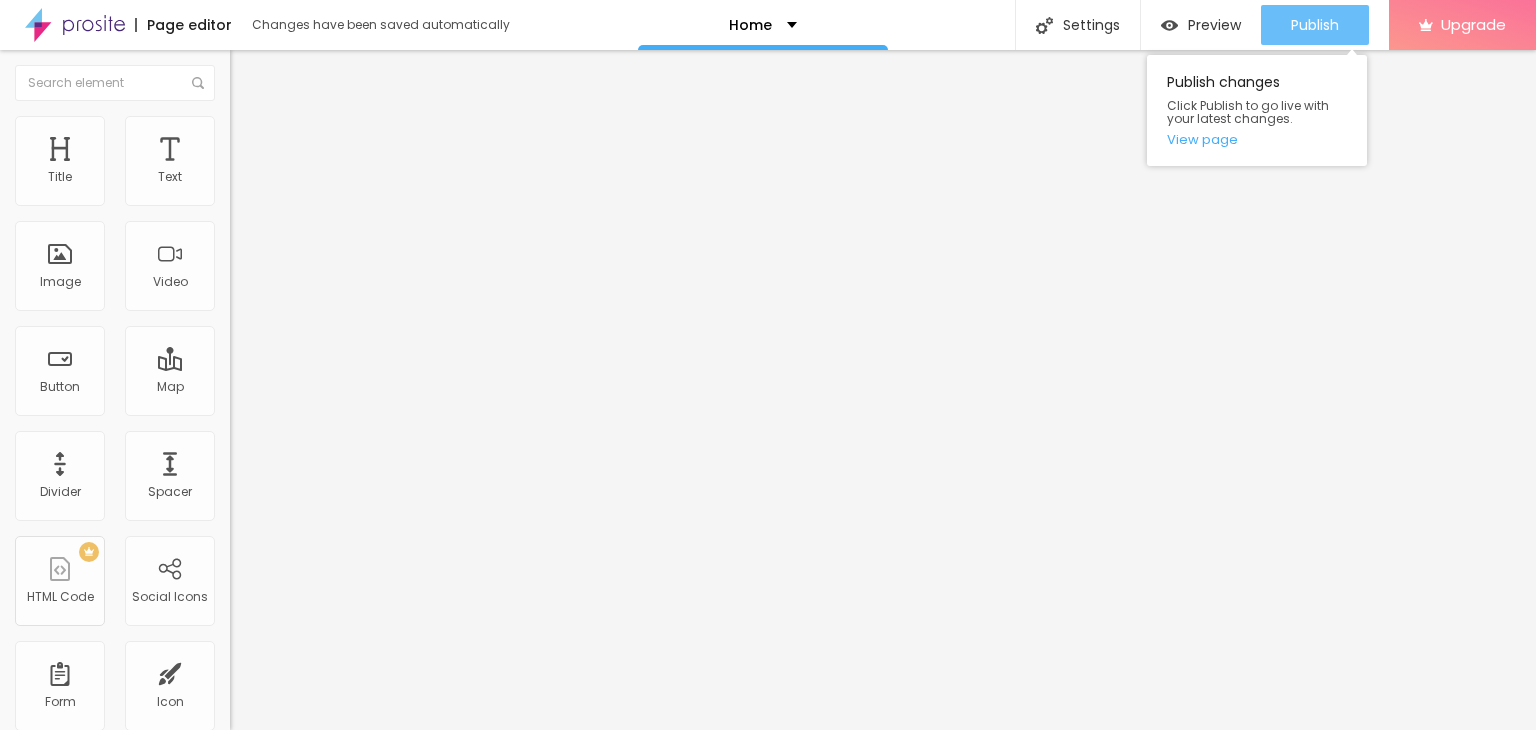 click on "Publish" at bounding box center (1315, 25) 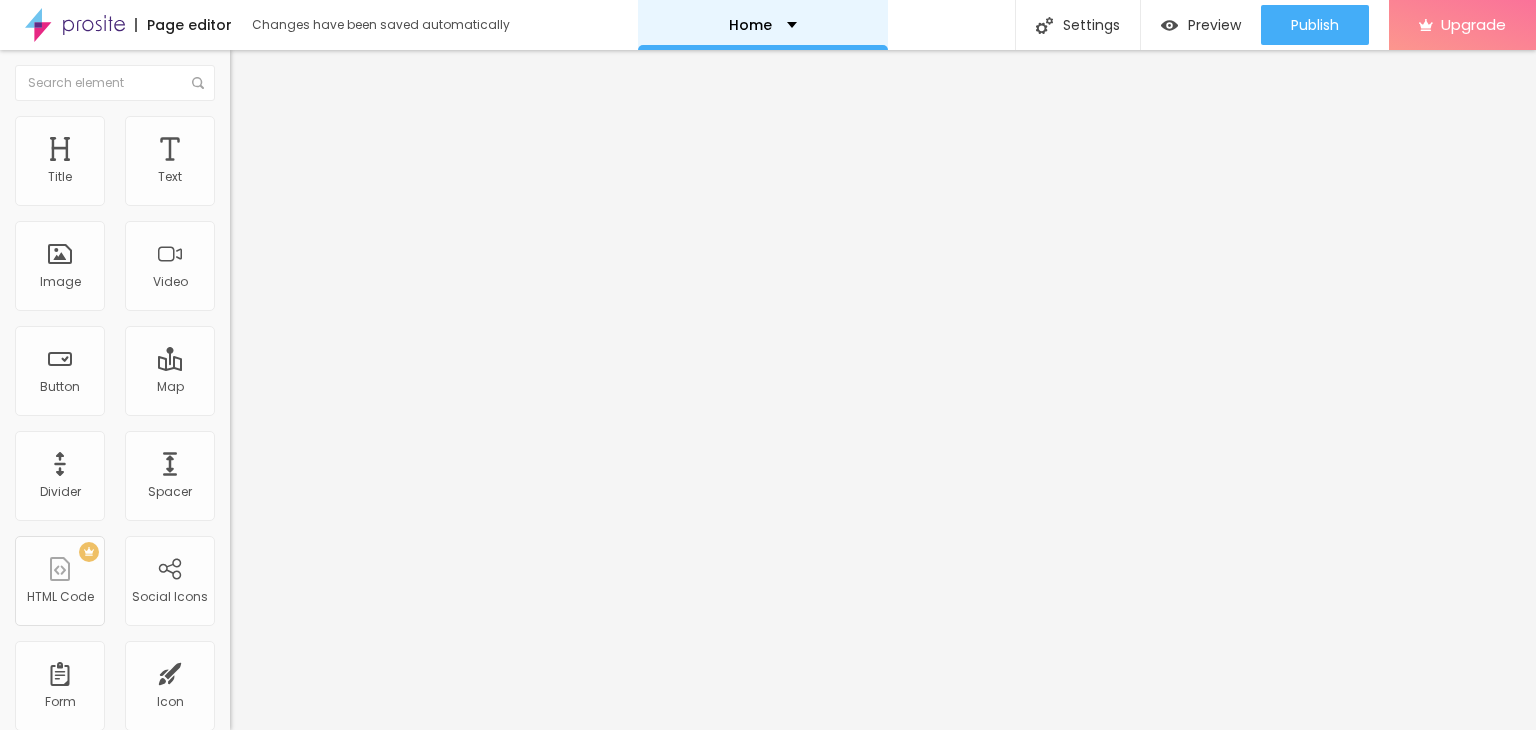 click on "Home" at bounding box center (763, 25) 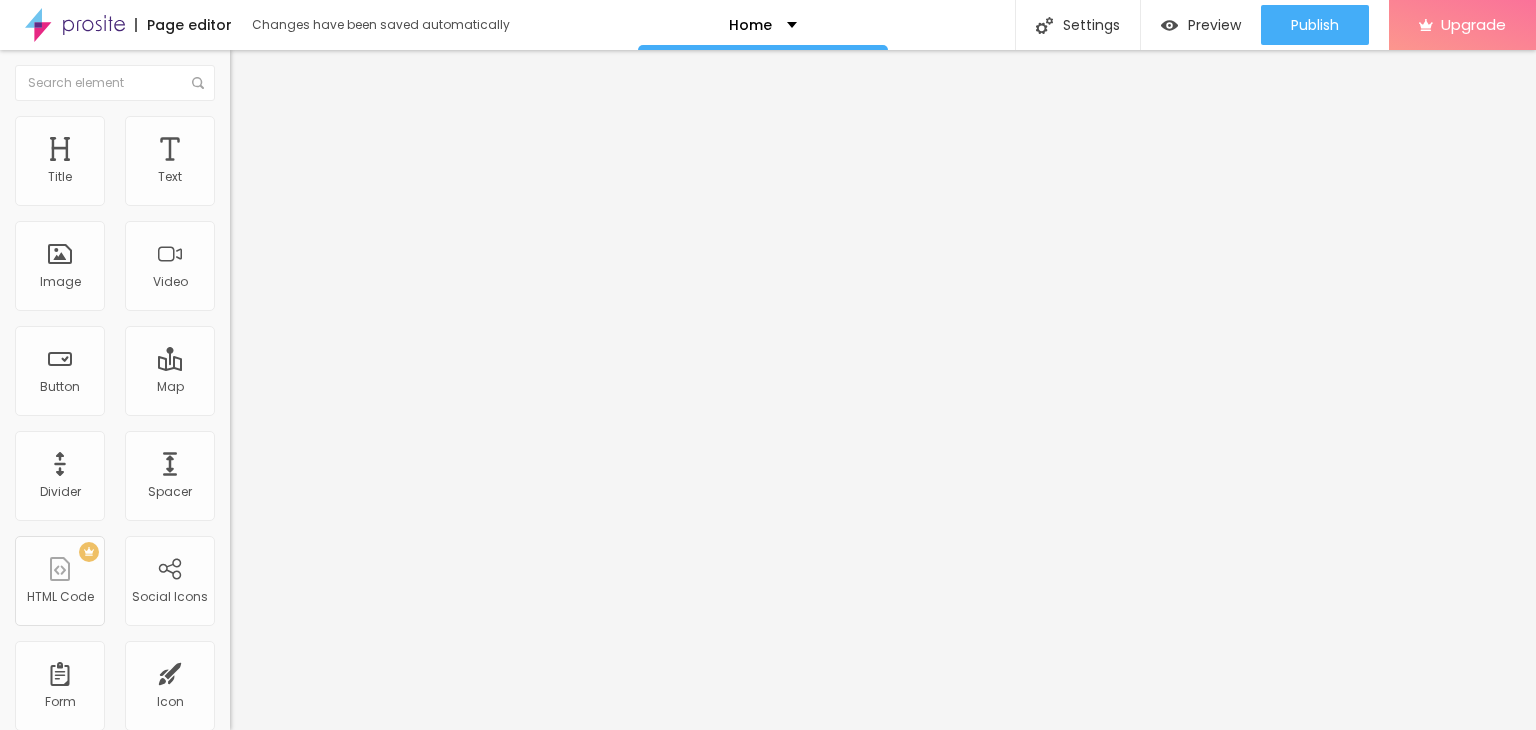 scroll, scrollTop: 0, scrollLeft: 45, axis: horizontal 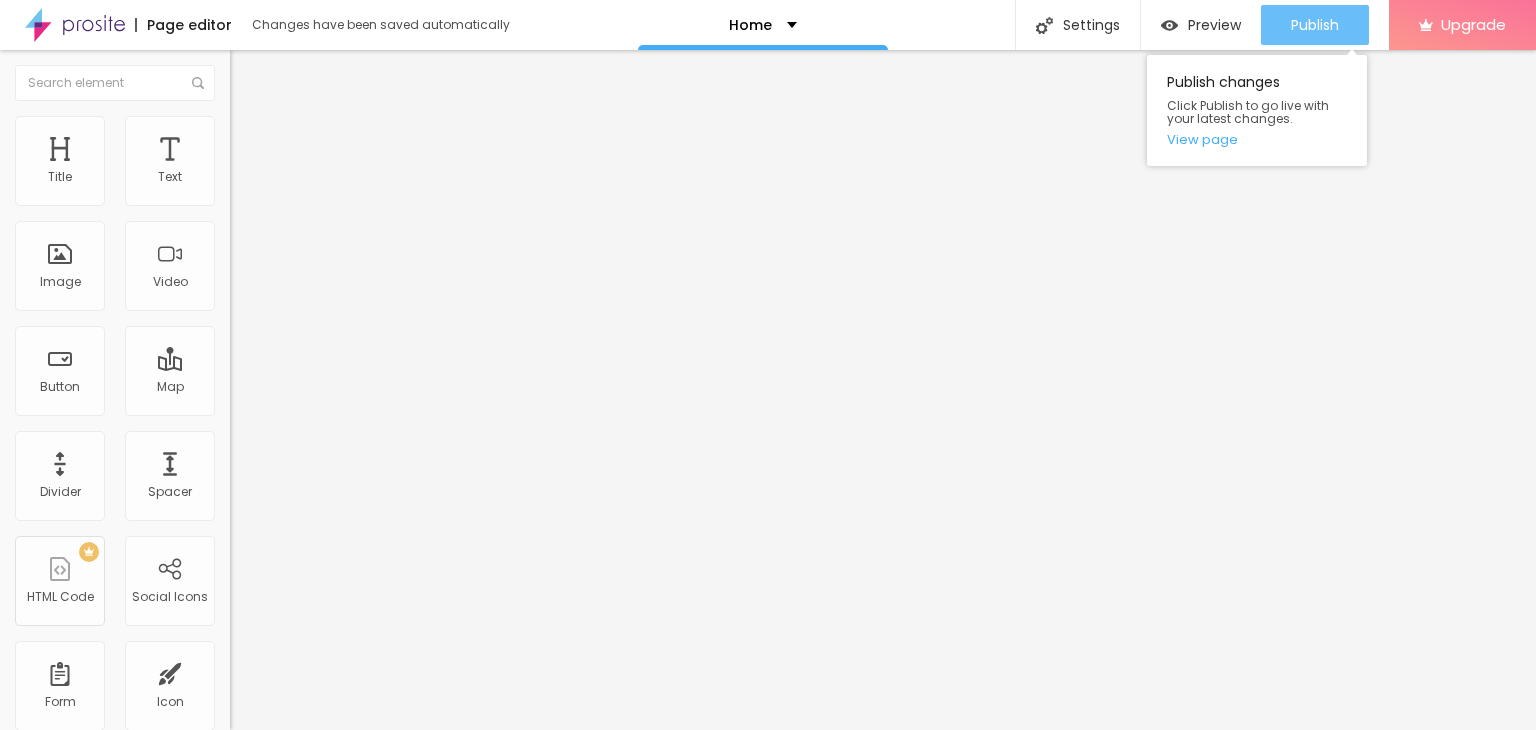 type on "https://prosite.alboompro.com/blog" 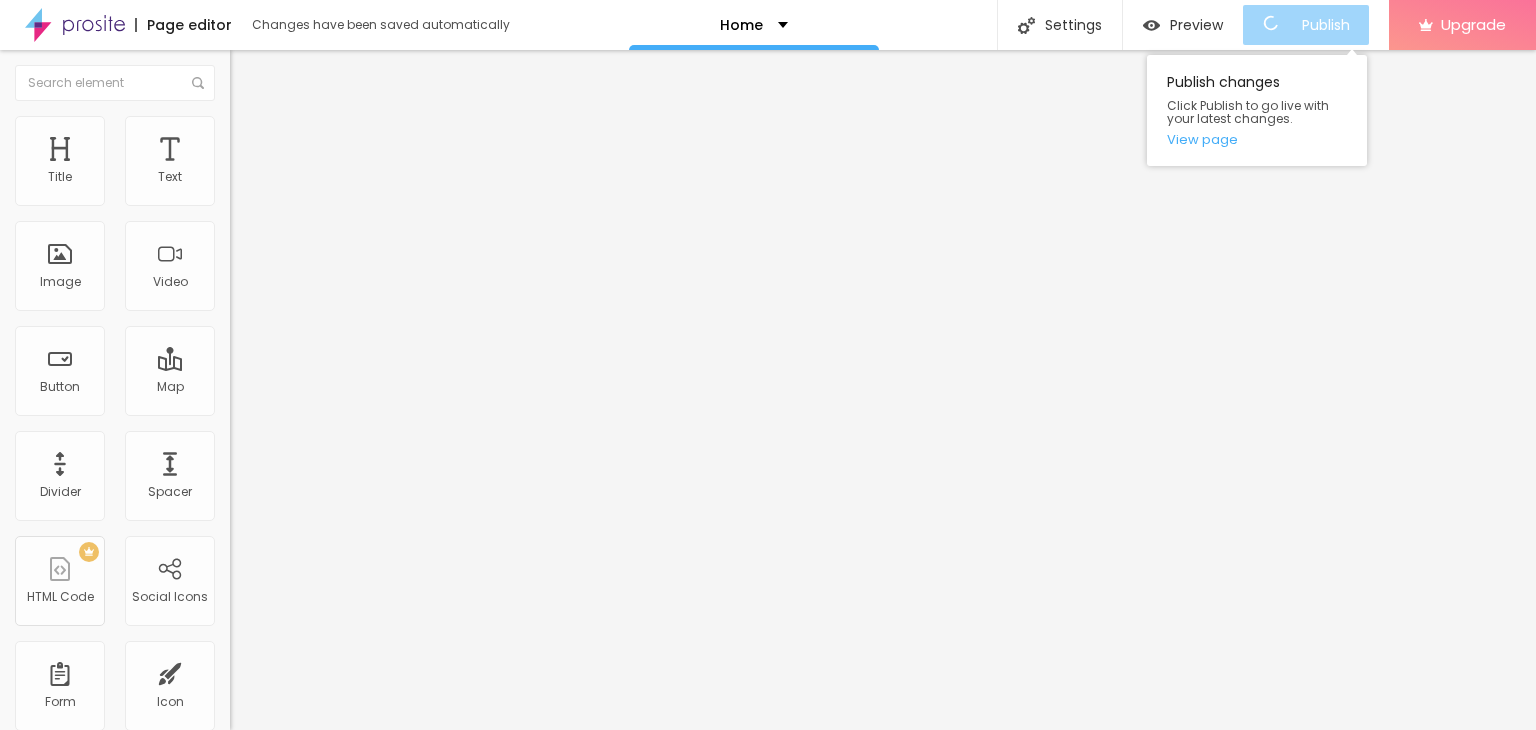 scroll, scrollTop: 0, scrollLeft: 0, axis: both 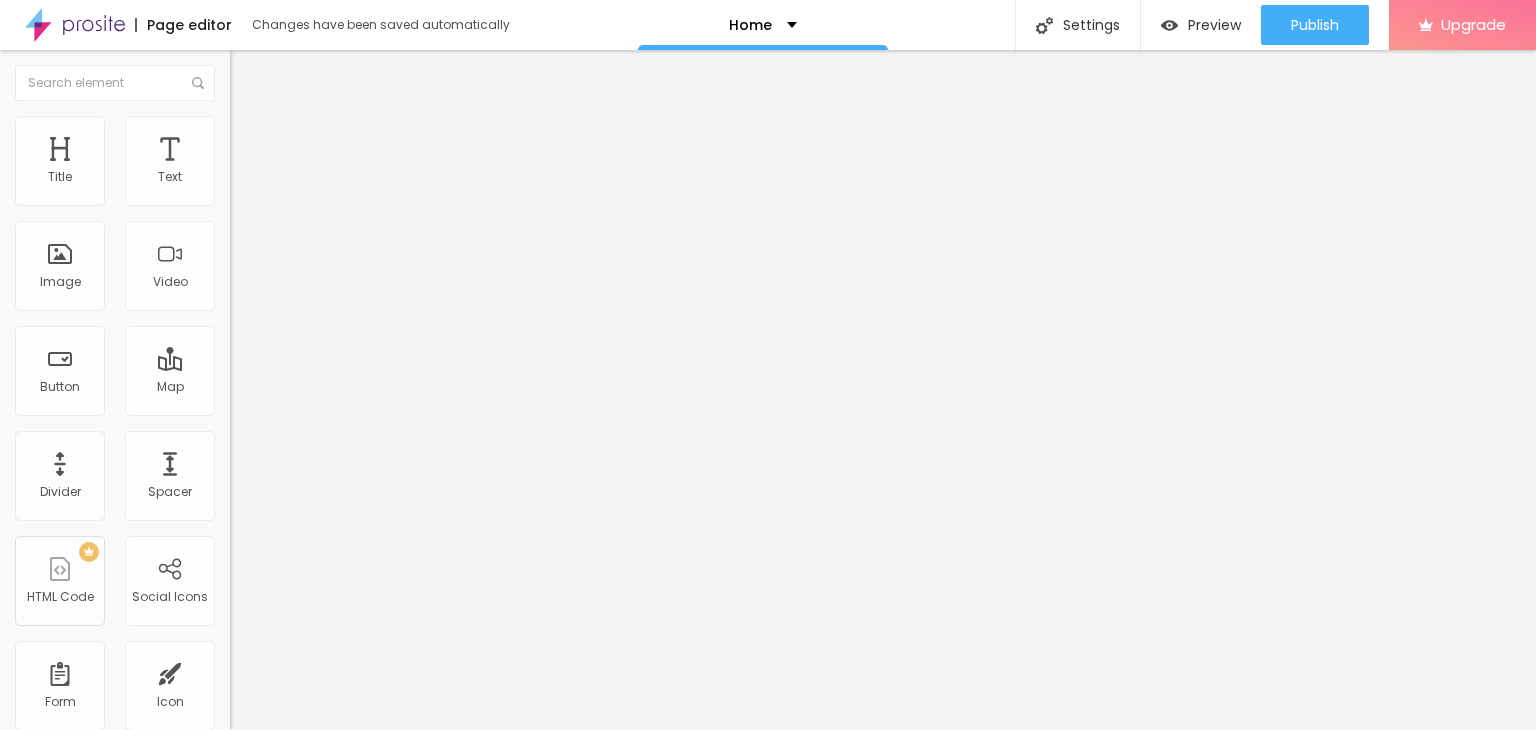 click on "URL https://[EMAIL]/contact Open in new tab" at bounding box center [345, 413] 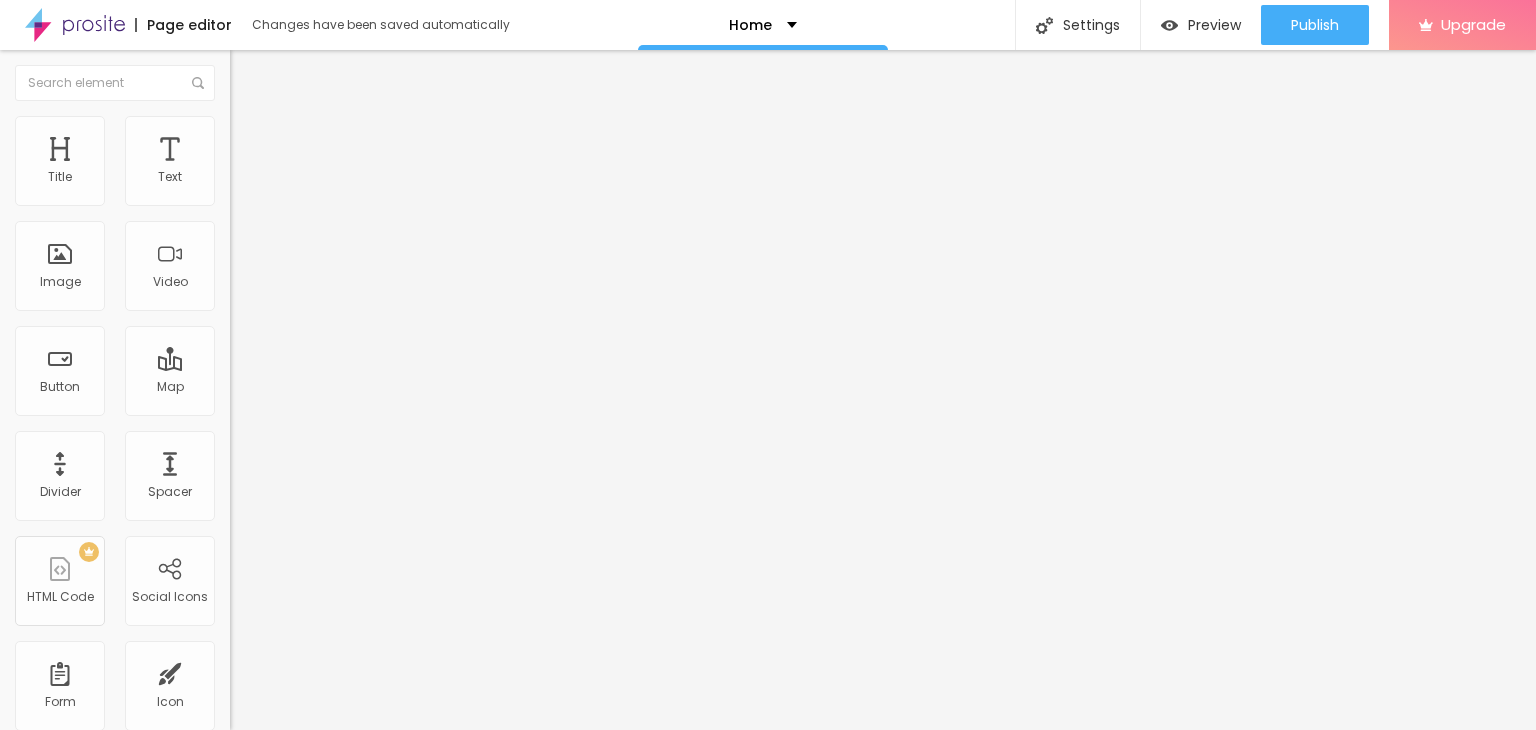 scroll, scrollTop: 0, scrollLeft: 0, axis: both 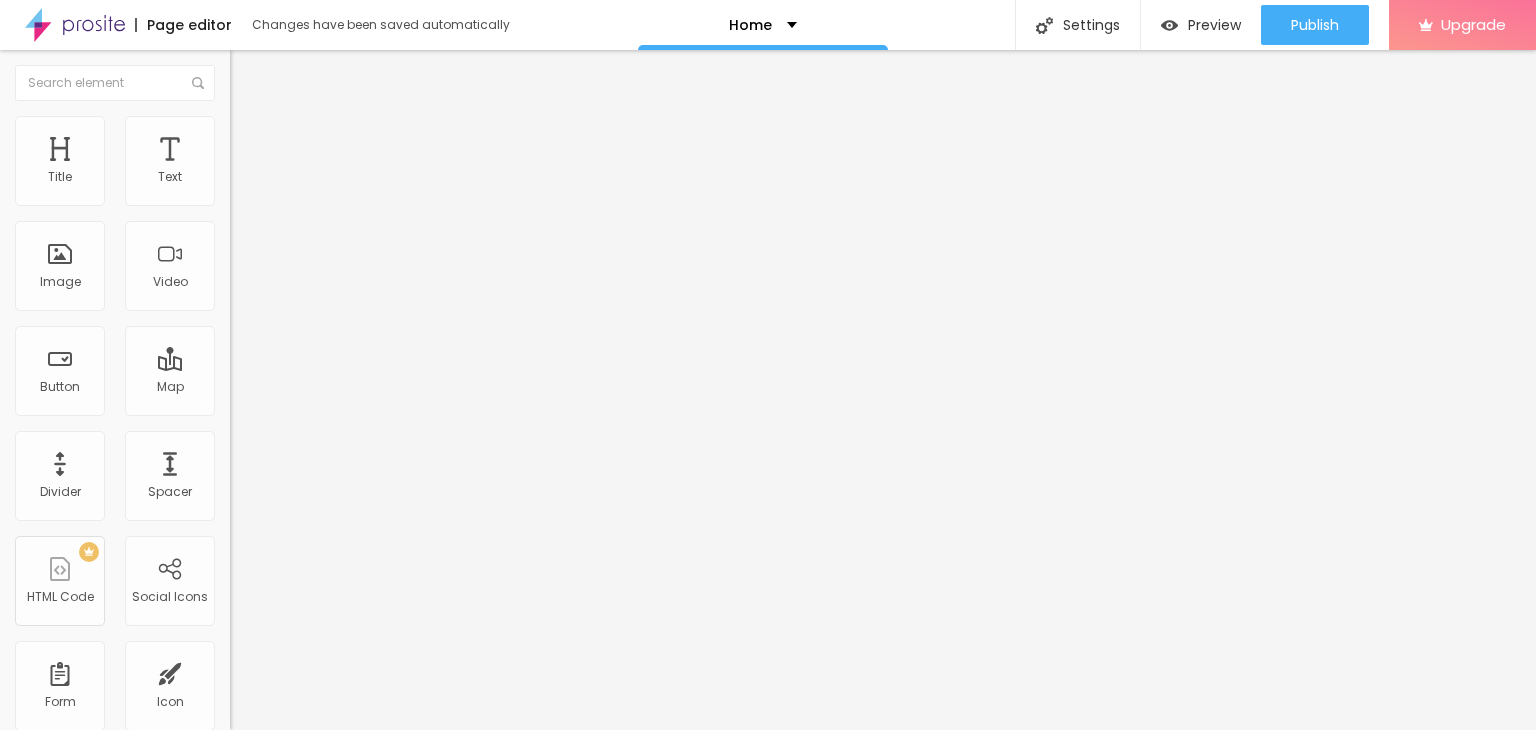 click on "URL https://prosite.alboompro.com/blog Open in new tab" at bounding box center [345, 413] 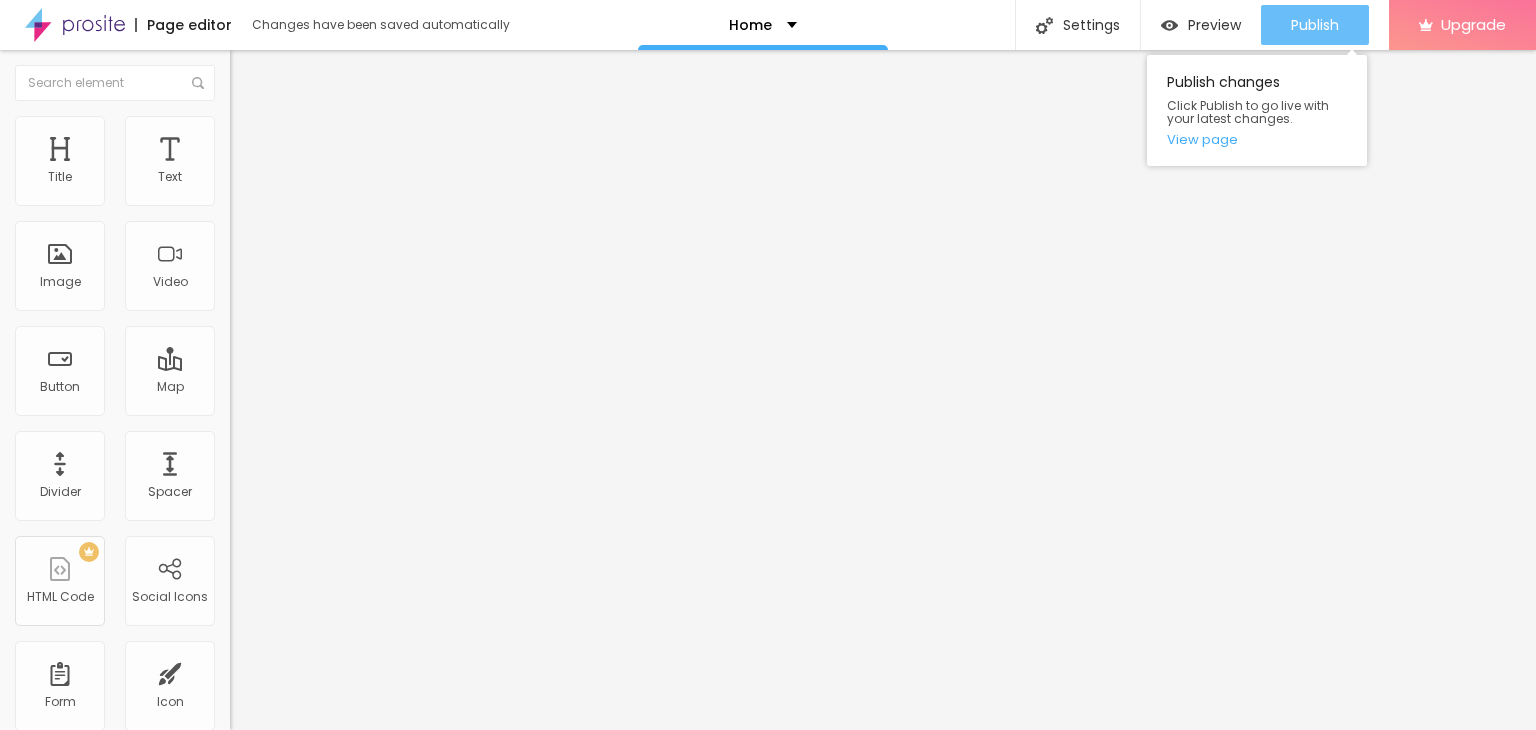 click on "Publish" at bounding box center (1315, 25) 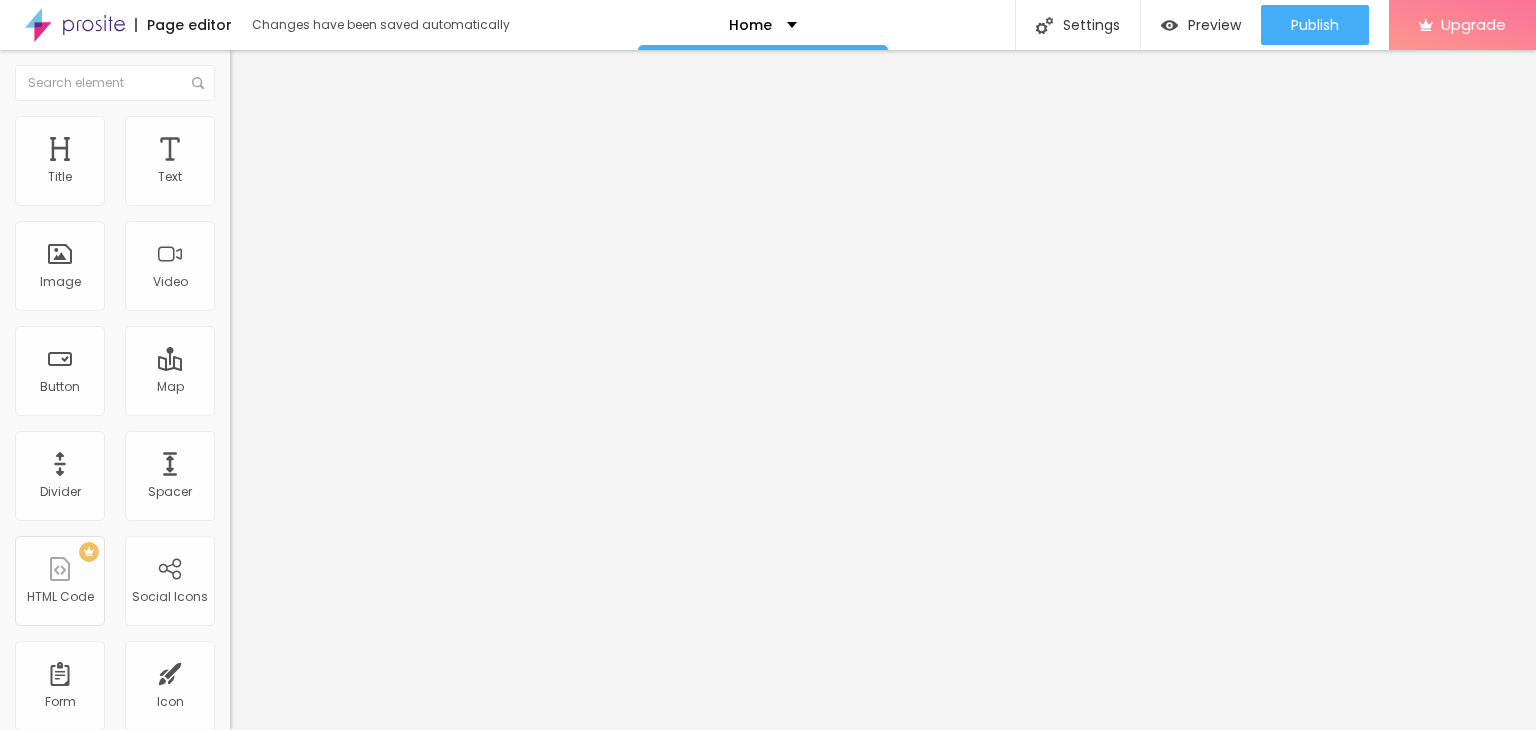 click on "https://prosite.alboompro.com/blog" at bounding box center (350, 402) 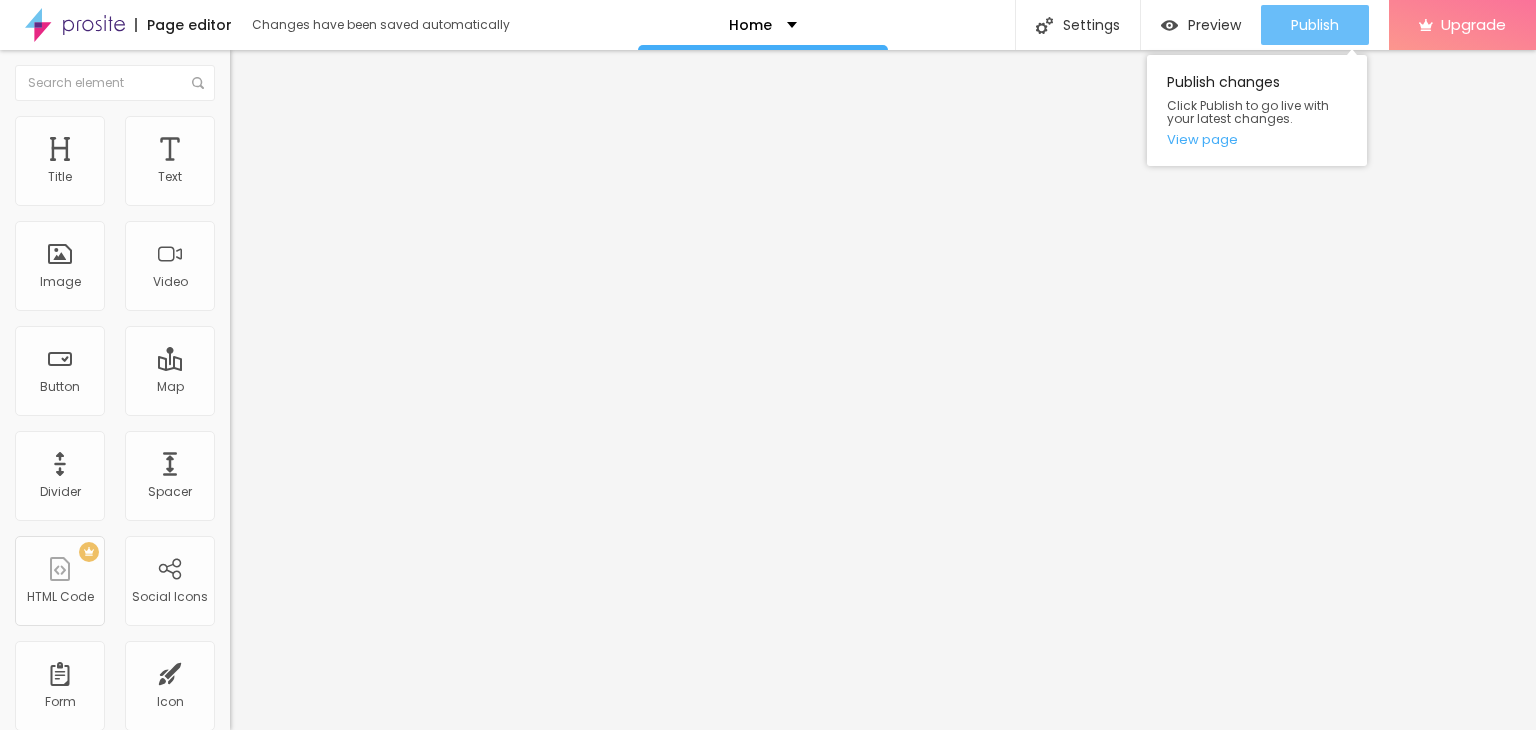 type on "https://[EMAIL]/post/305090-your-nbi-clearance-a-key-to-career-building-jobs-in-the-philippines" 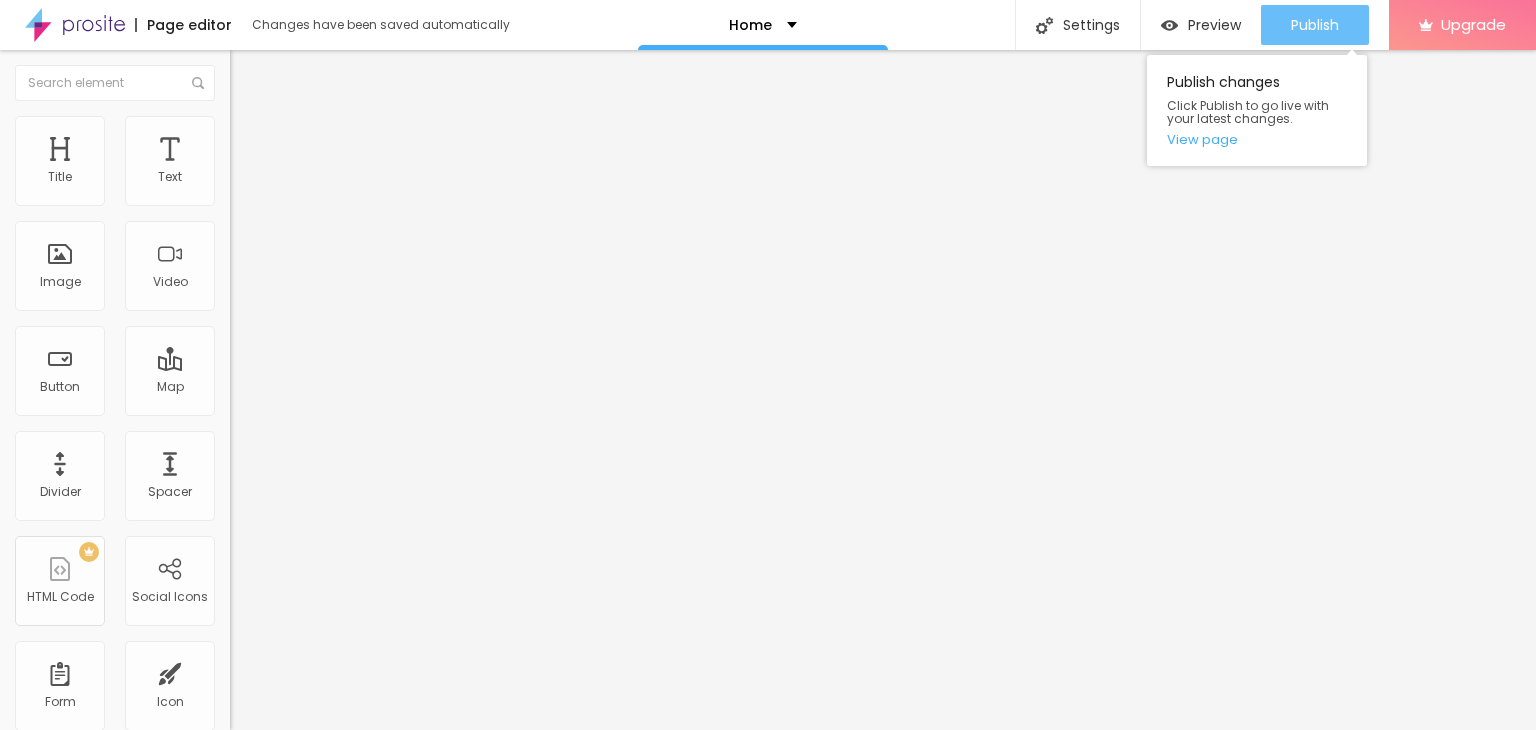click on "Publish" at bounding box center (1315, 25) 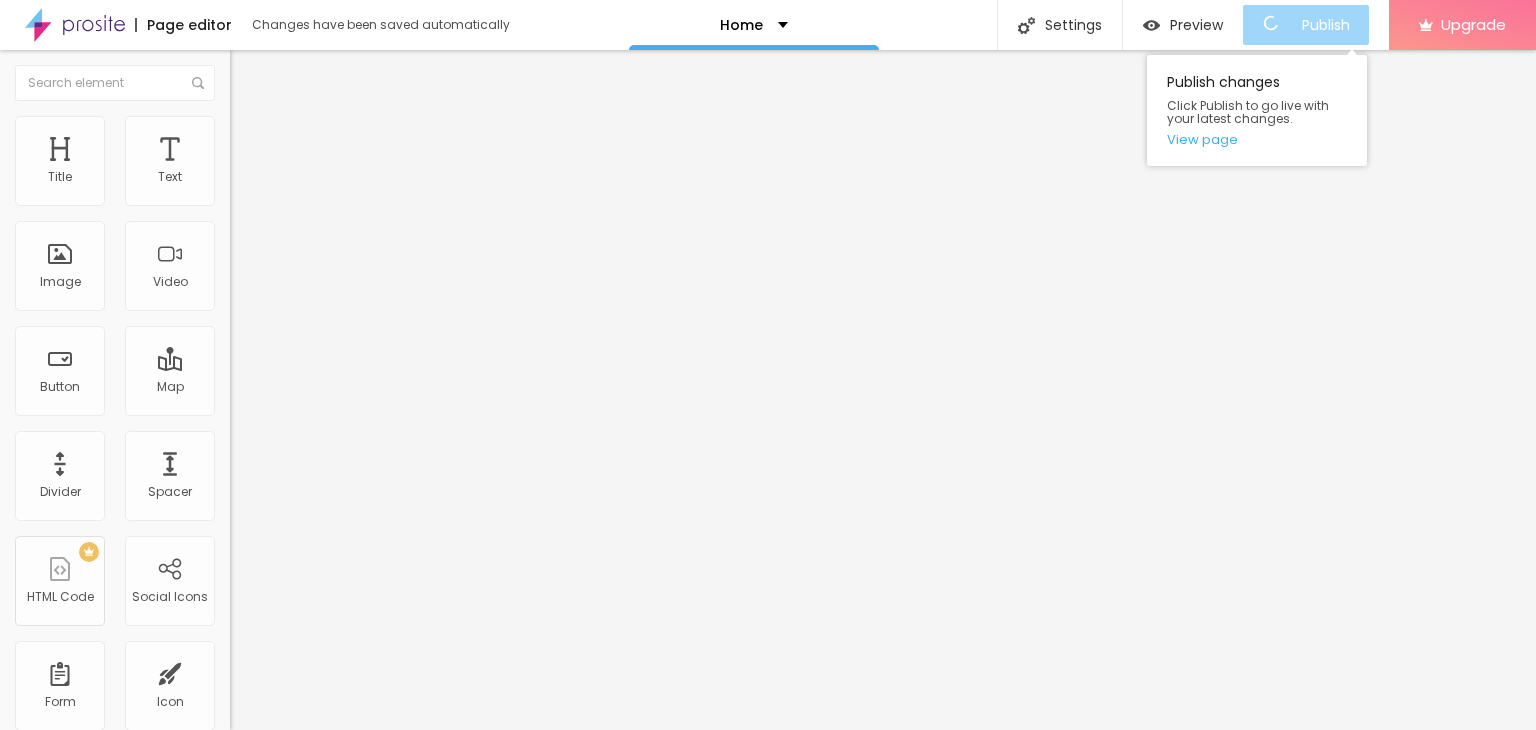 scroll, scrollTop: 0, scrollLeft: 0, axis: both 